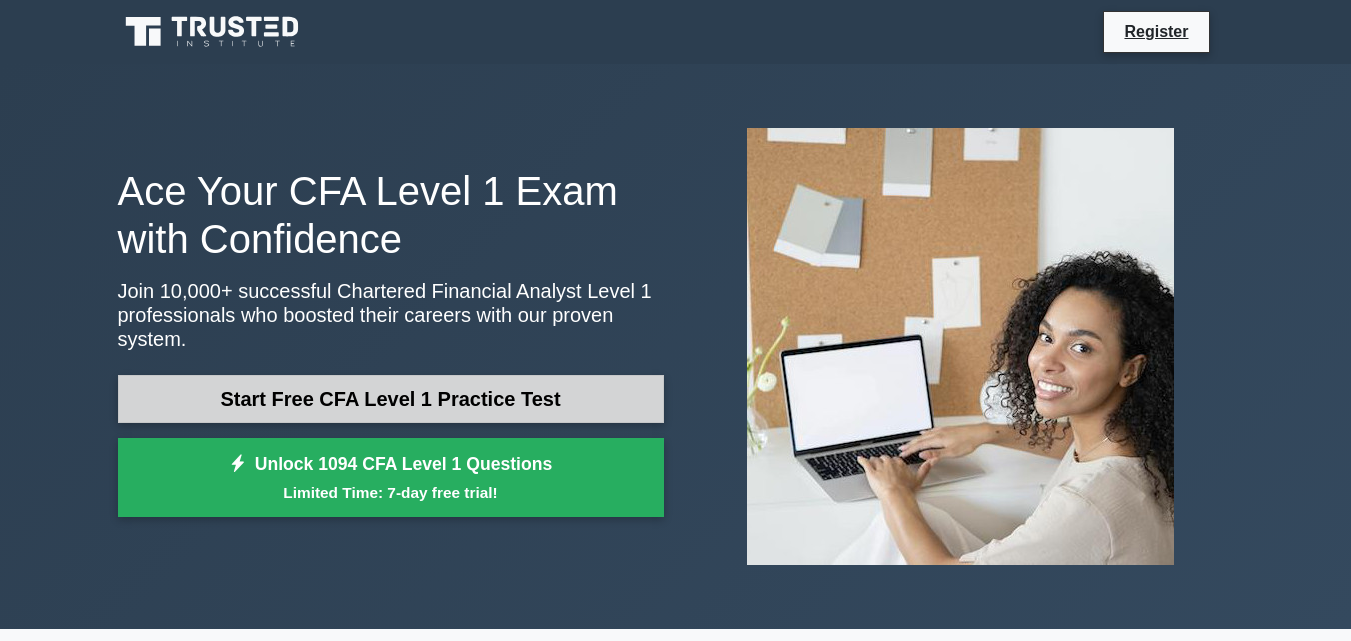 scroll, scrollTop: 100, scrollLeft: 0, axis: vertical 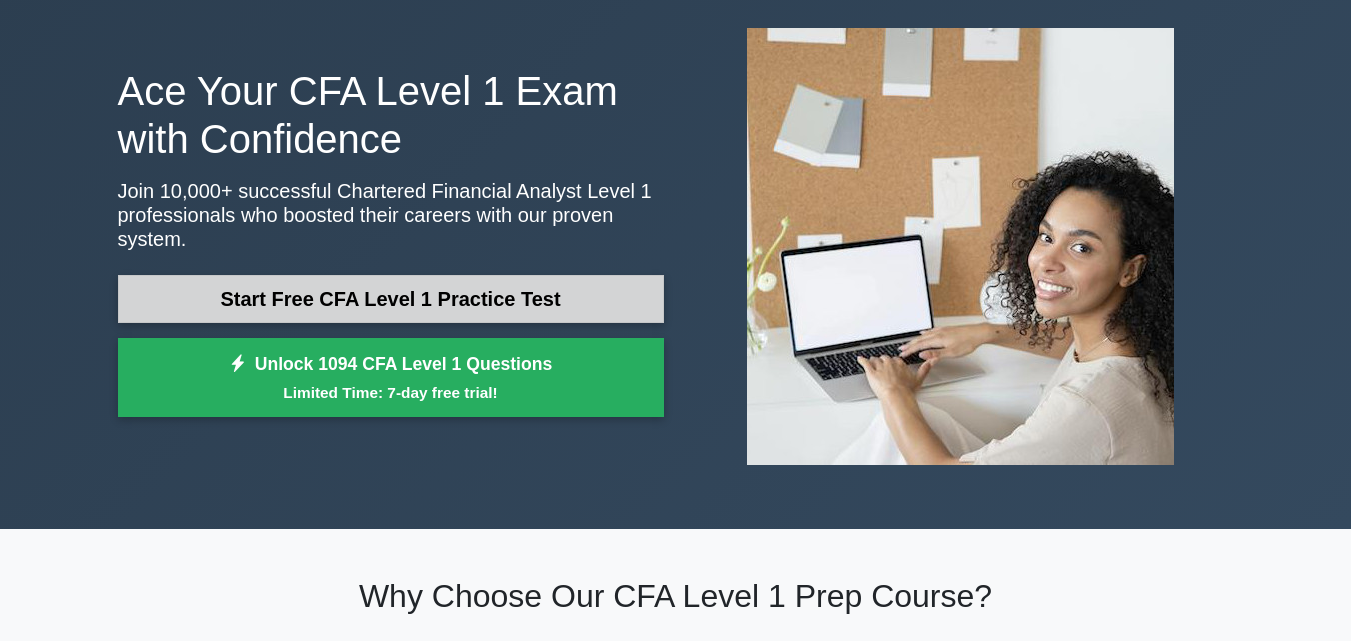 click on "Start Free CFA Level 1 Practice Test" at bounding box center (391, 299) 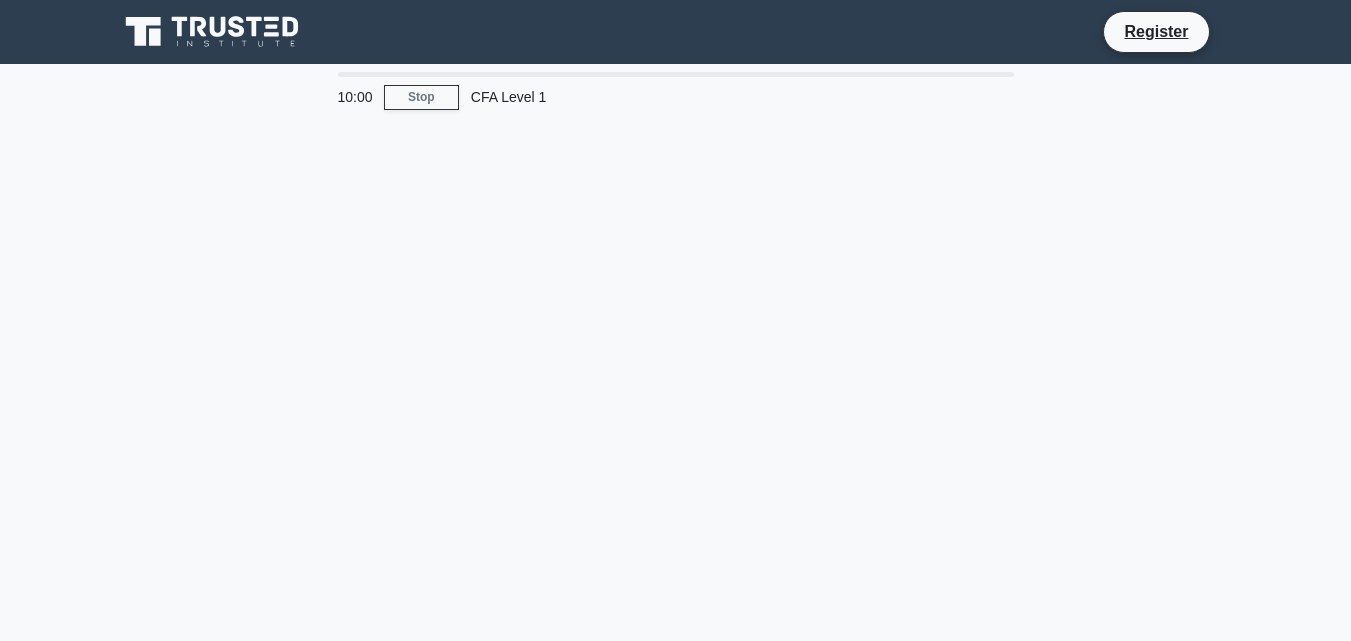scroll, scrollTop: 0, scrollLeft: 0, axis: both 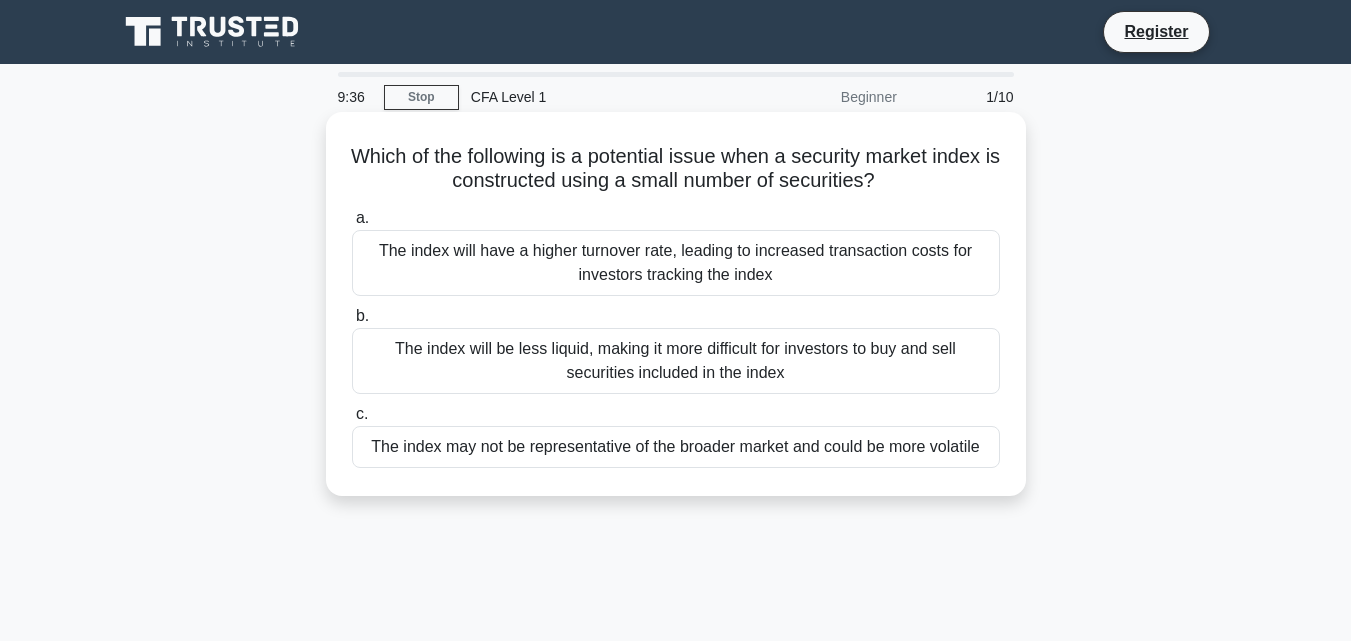 click on "The index will be less liquid, making it more difficult for investors to buy and sell securities included in the index" at bounding box center (676, 361) 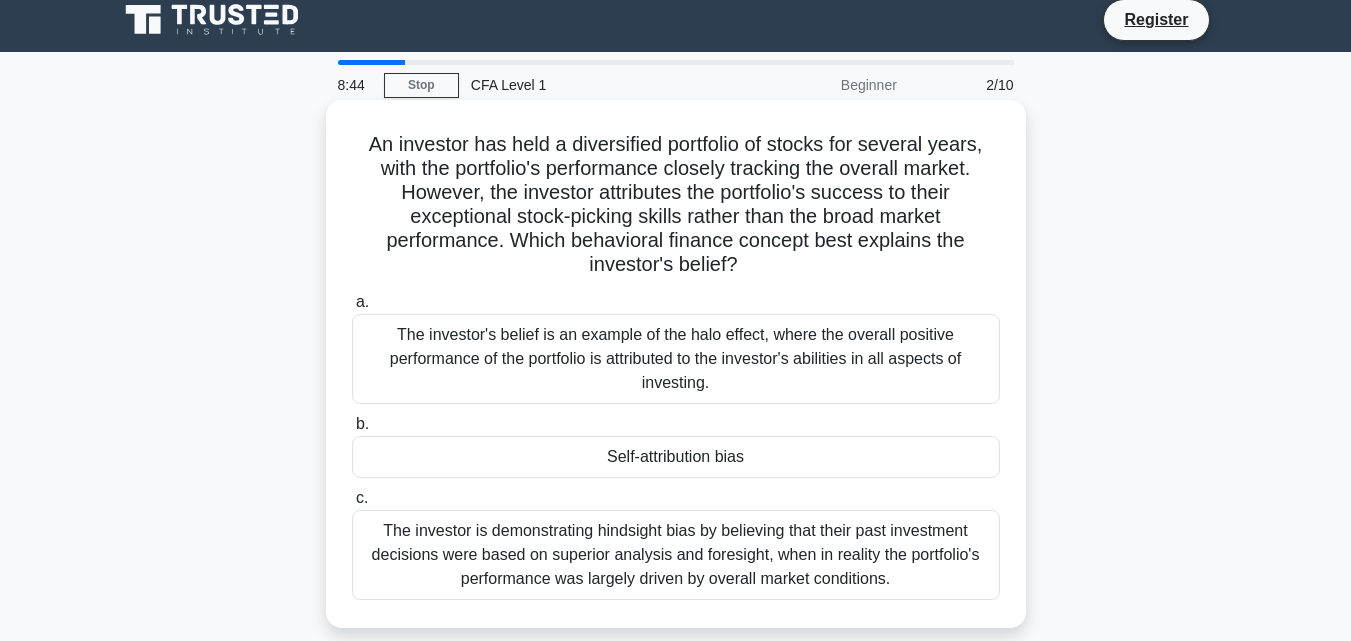 scroll, scrollTop: 0, scrollLeft: 0, axis: both 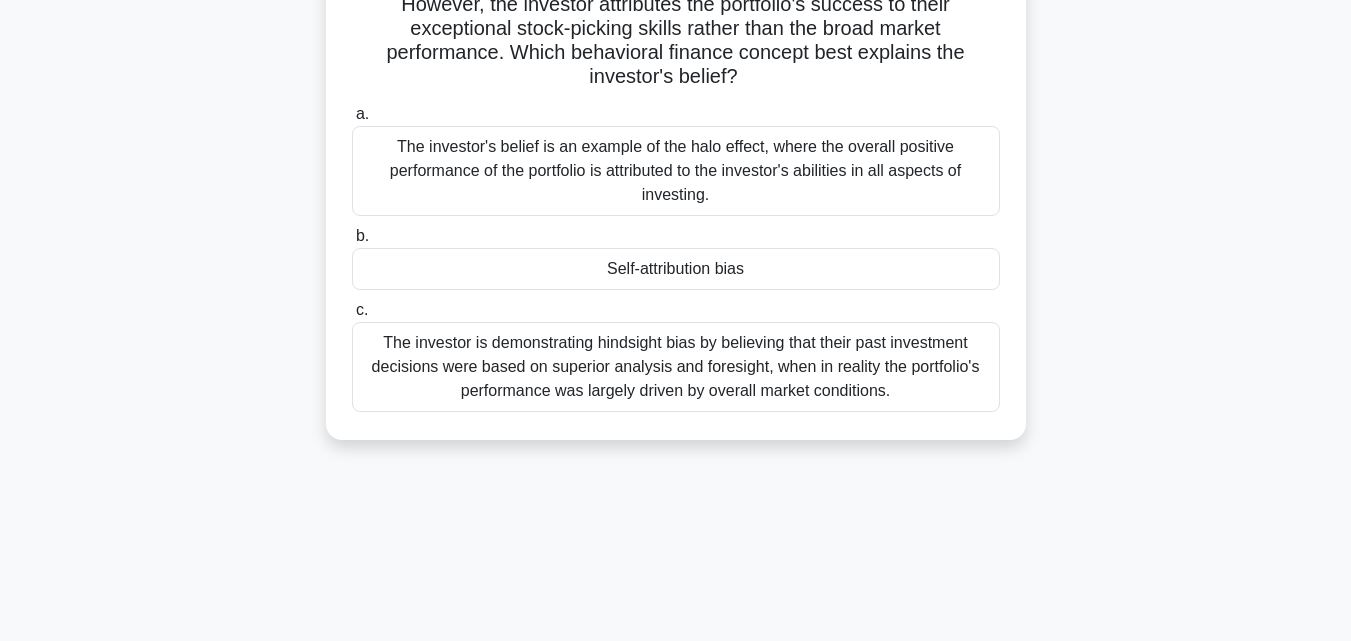 click on "The investor is demonstrating hindsight bias by believing that their past investment decisions were based on superior analysis and foresight, when in reality the portfolio's performance was largely driven by overall market conditions." at bounding box center (676, 367) 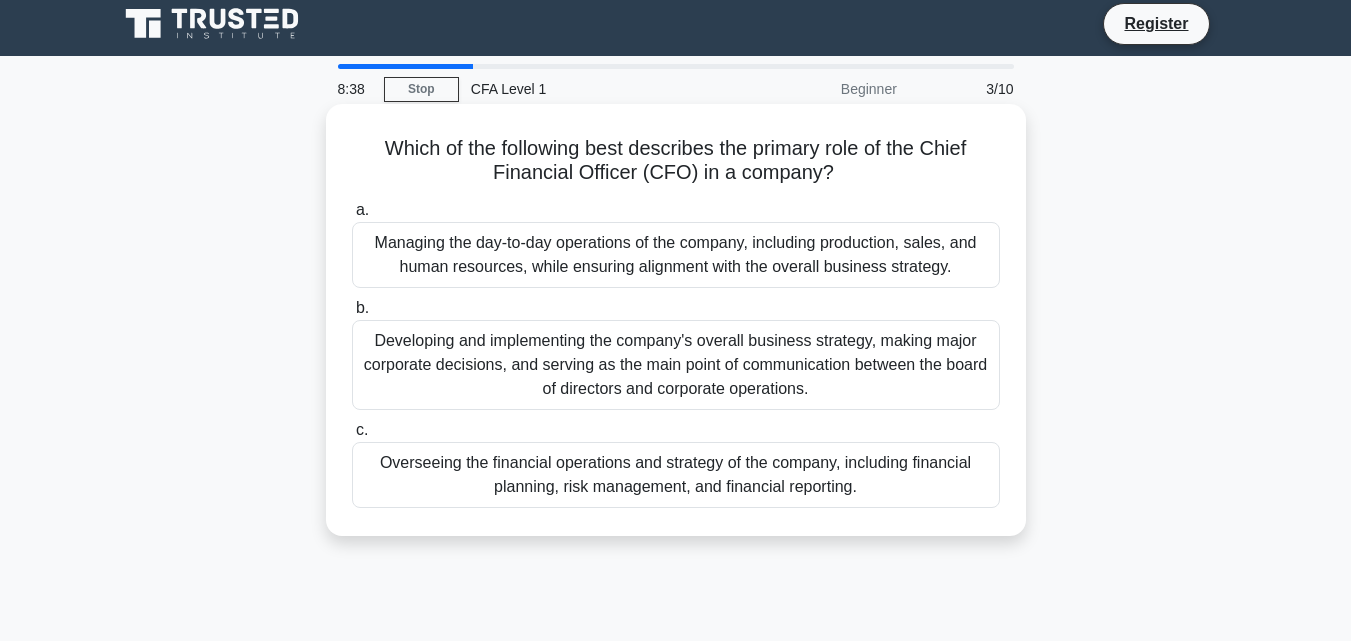 scroll, scrollTop: 0, scrollLeft: 0, axis: both 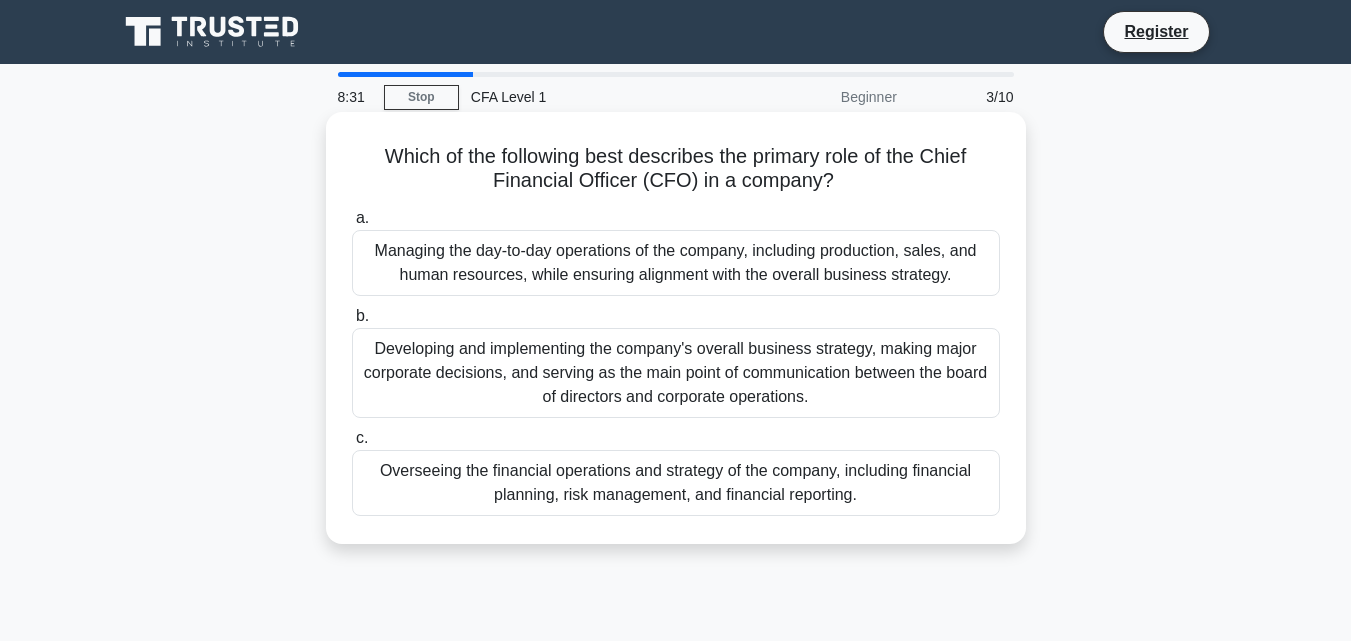 click on "Overseeing the financial operations and strategy of the company, including financial planning, risk management, and financial reporting." at bounding box center [676, 483] 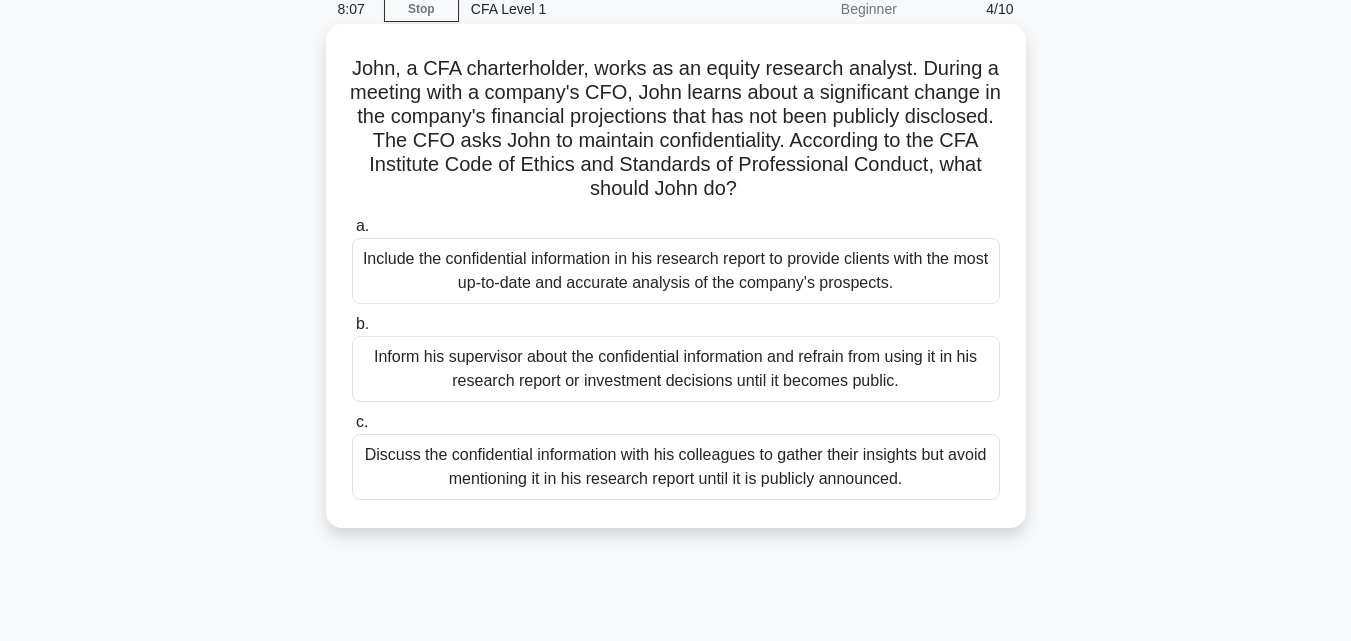 scroll, scrollTop: 100, scrollLeft: 0, axis: vertical 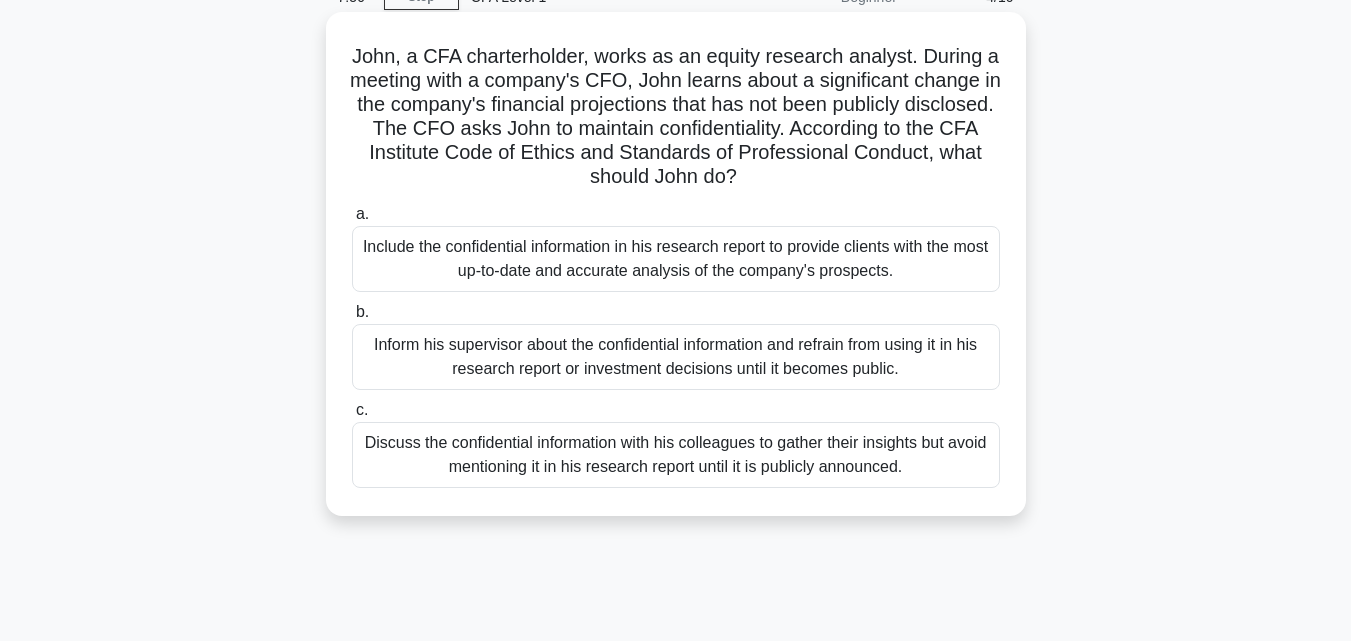 click on "Inform his supervisor about the confidential information and refrain from using it in his research report or investment decisions until it becomes public." at bounding box center (676, 357) 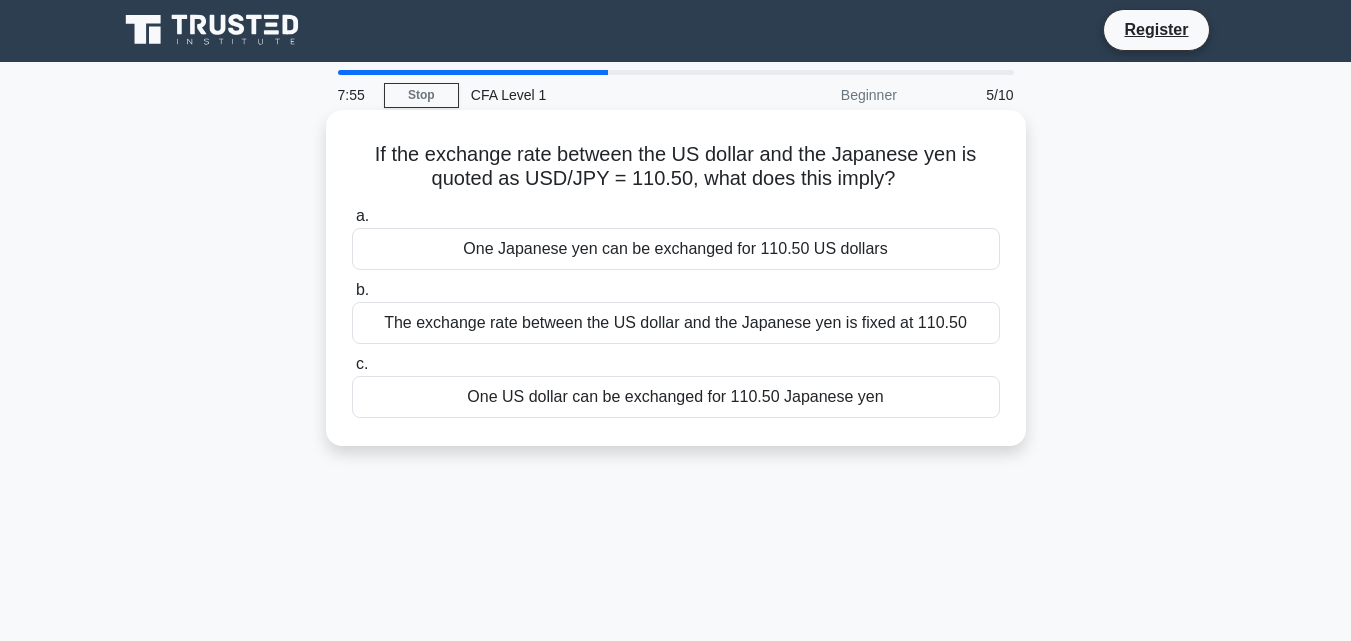 scroll, scrollTop: 0, scrollLeft: 0, axis: both 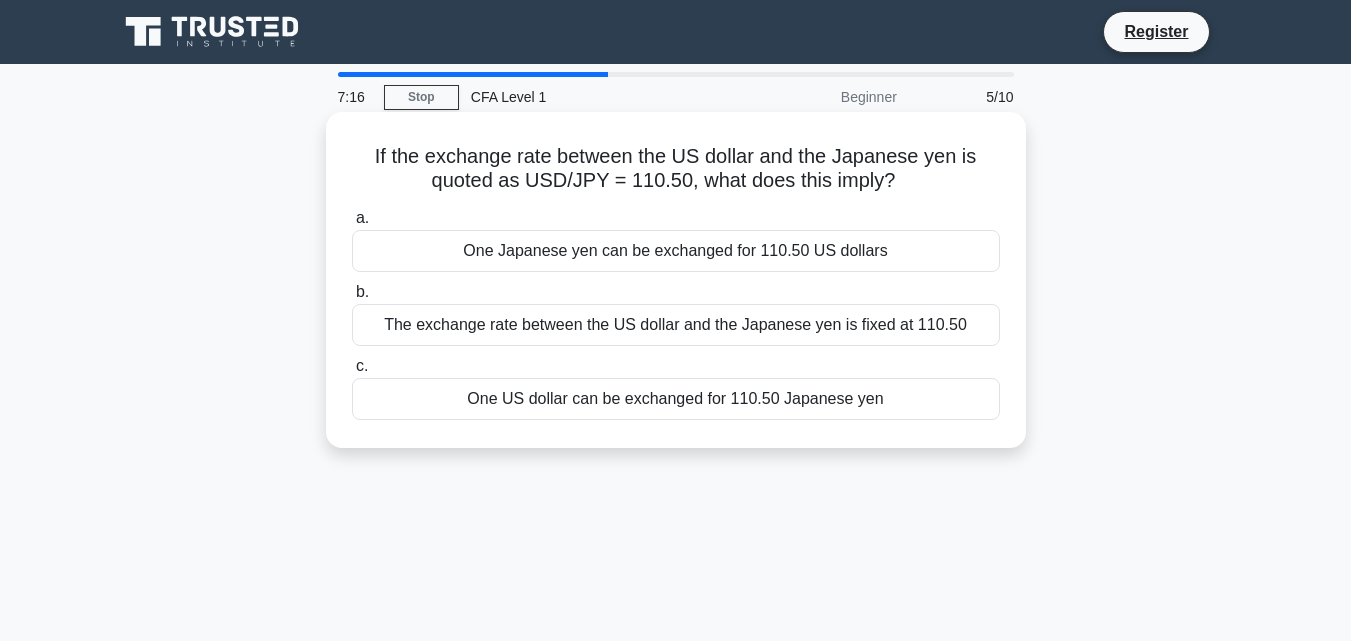 click on "The exchange rate between the US dollar and the Japanese yen is fixed at 110.50" at bounding box center [676, 325] 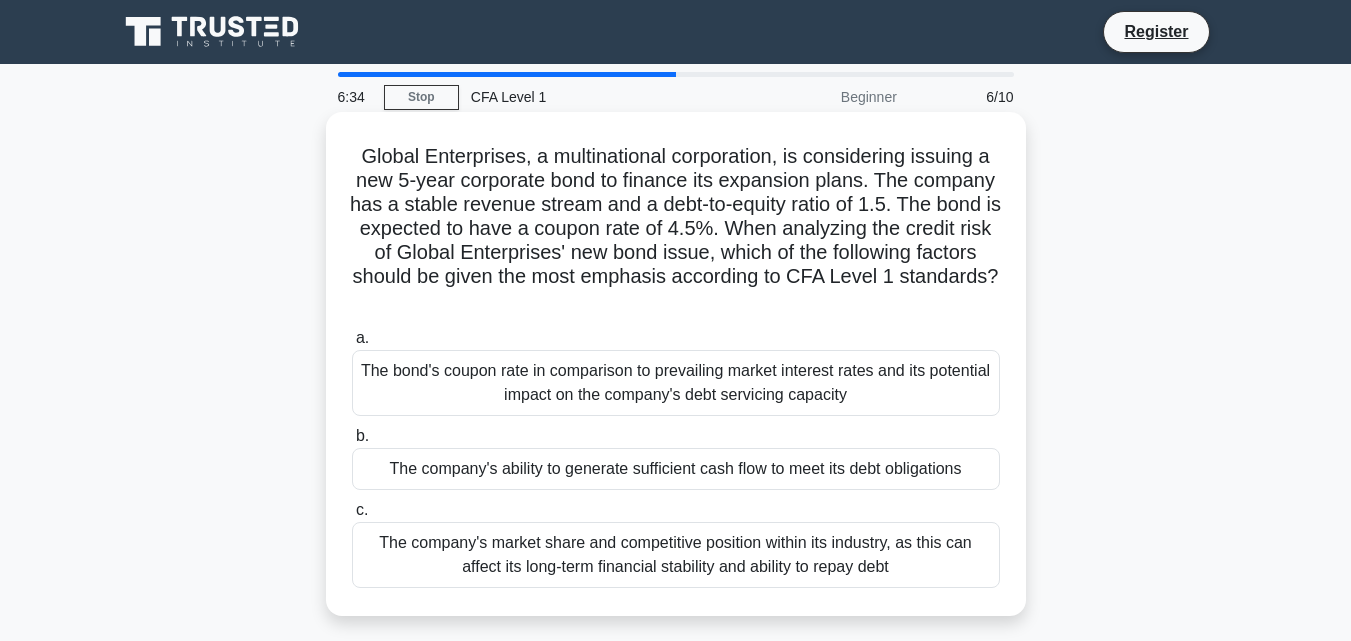 click on "The company's market share and competitive position within its industry, as this can affect its long-term financial stability and ability to repay debt" at bounding box center [676, 555] 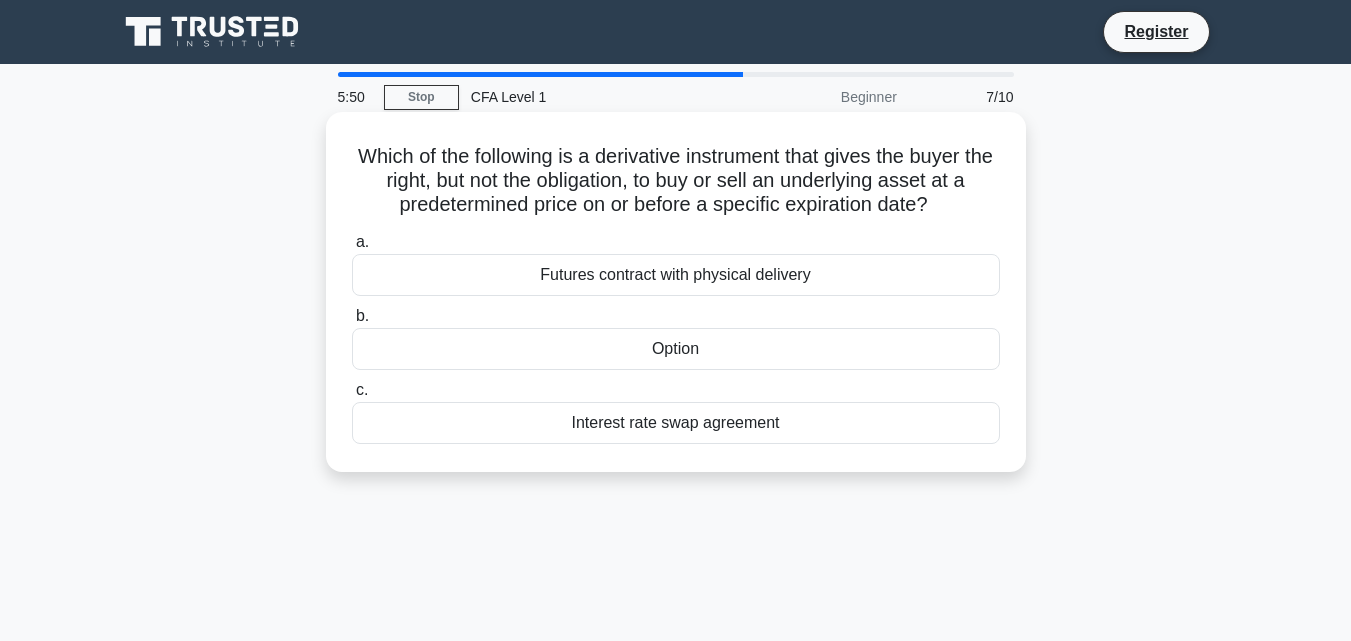 click on "Futures contract with physical delivery" at bounding box center [676, 275] 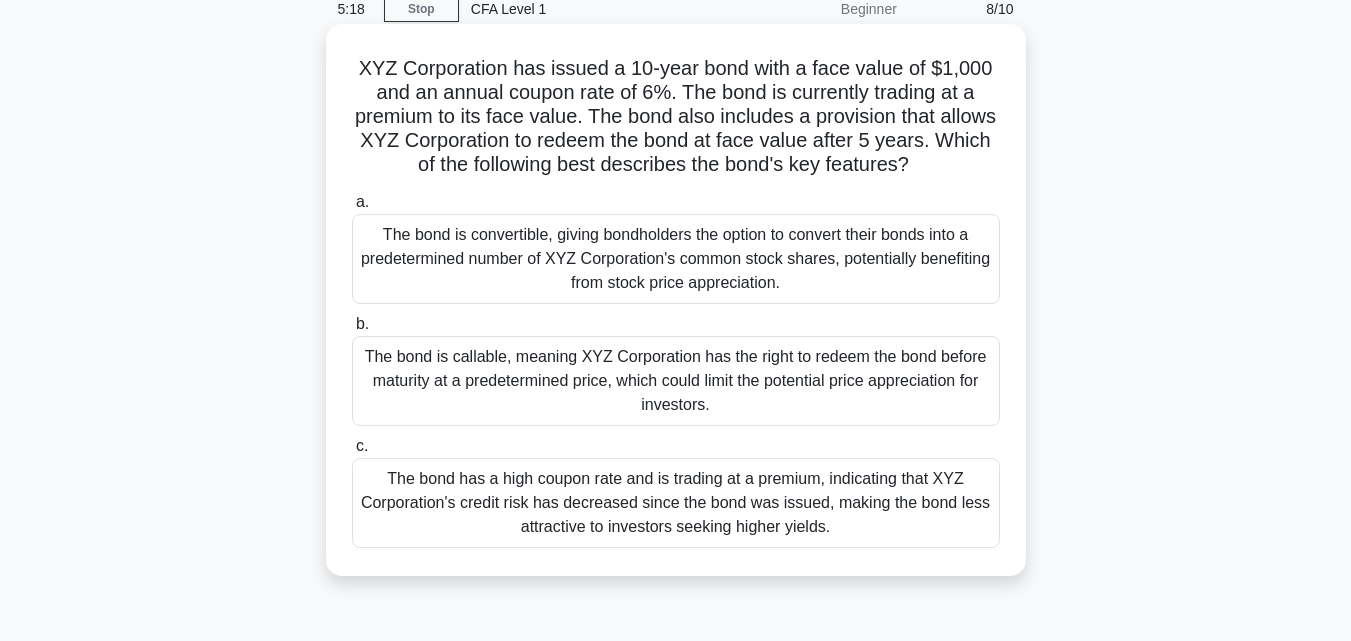 scroll, scrollTop: 100, scrollLeft: 0, axis: vertical 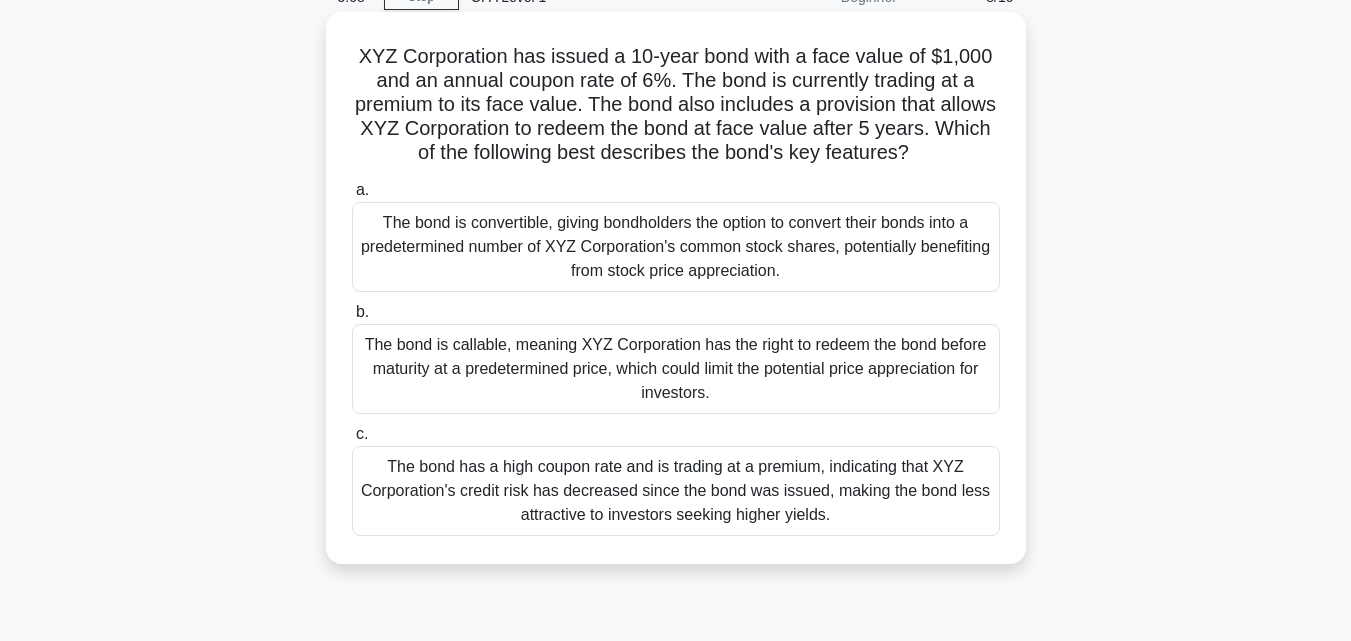 click on "The bond is callable, meaning XYZ Corporation has the right to redeem the bond before maturity at a predetermined price, which could limit the potential price appreciation for investors." at bounding box center (676, 369) 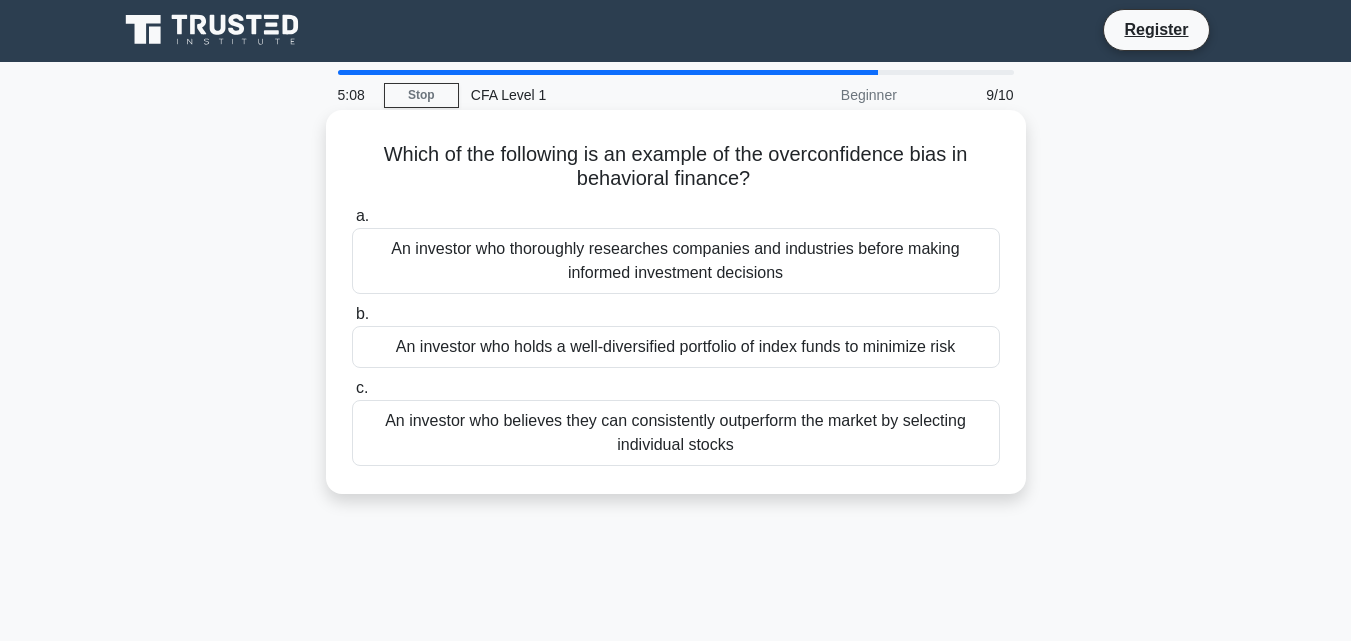 scroll, scrollTop: 0, scrollLeft: 0, axis: both 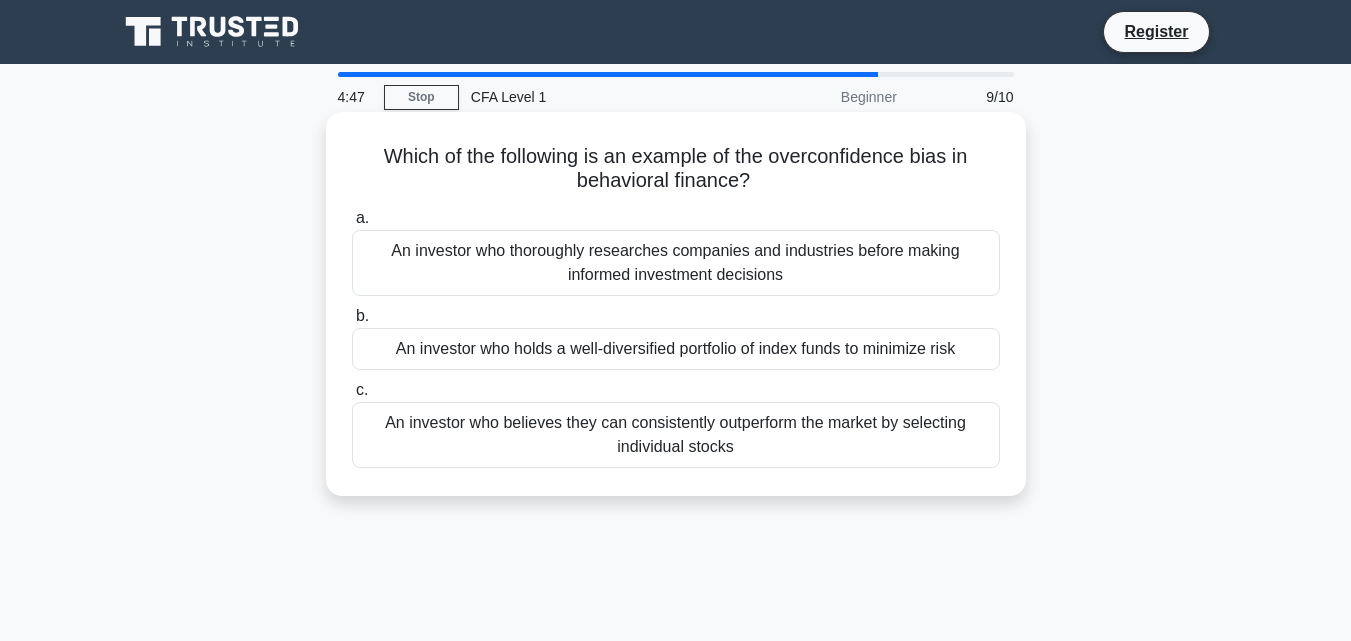click on "An investor who believes they can consistently outperform the market by selecting individual stocks" at bounding box center [676, 435] 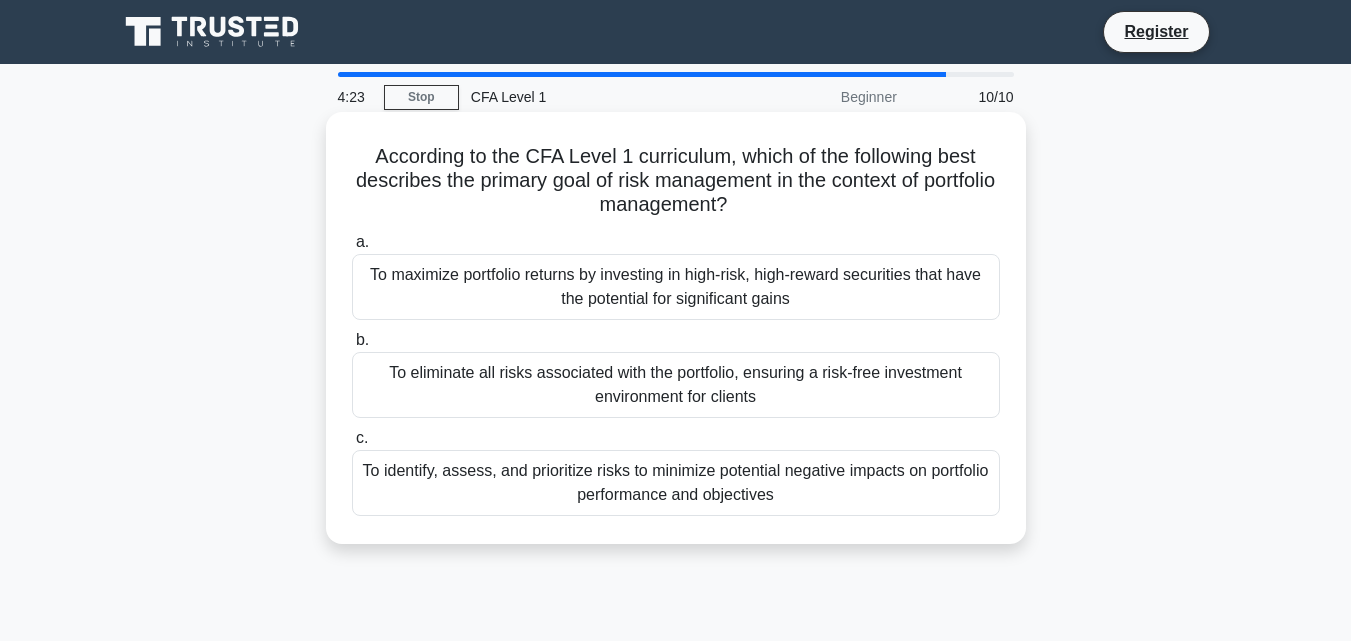 click on "To eliminate all risks associated with the portfolio, ensuring a risk-free investment environment for clients" at bounding box center [676, 385] 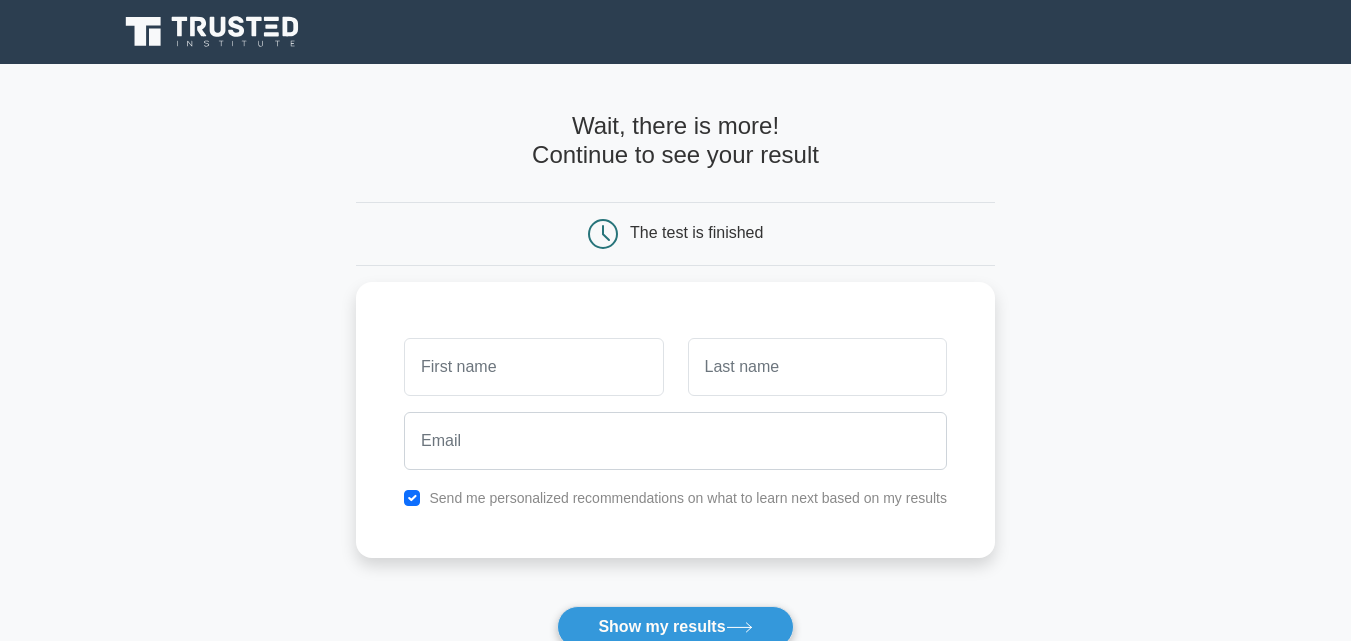 scroll, scrollTop: 0, scrollLeft: 0, axis: both 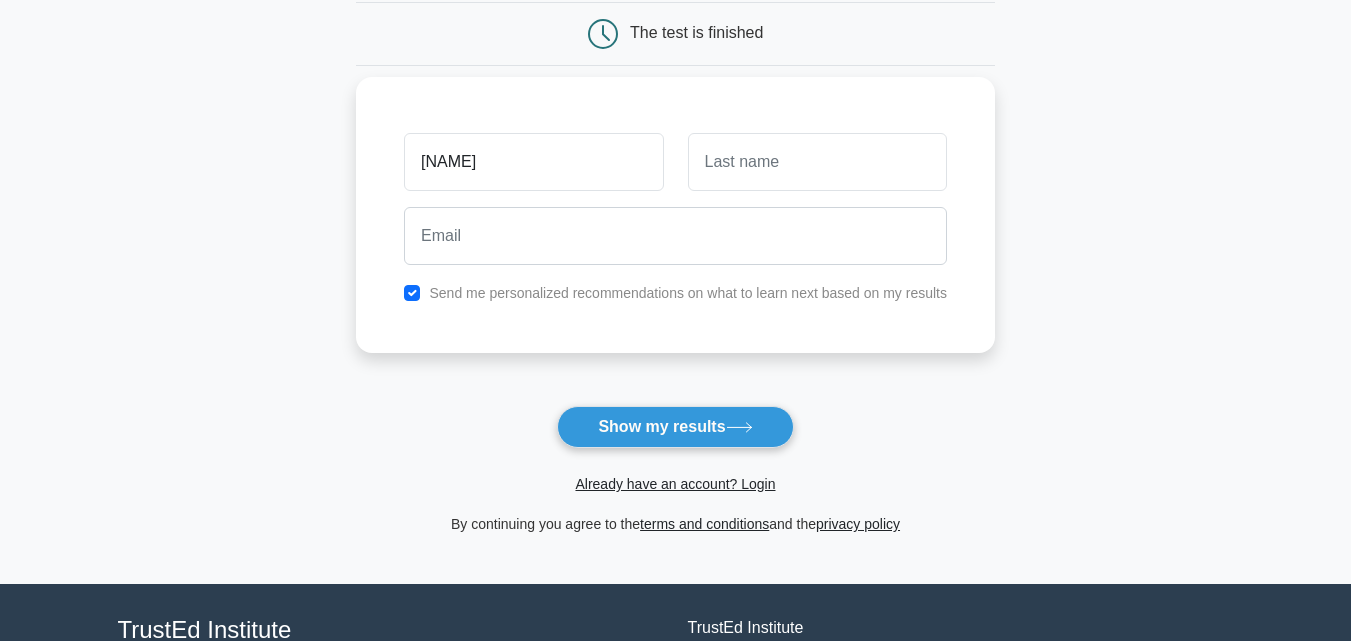 type on "[NAME]" 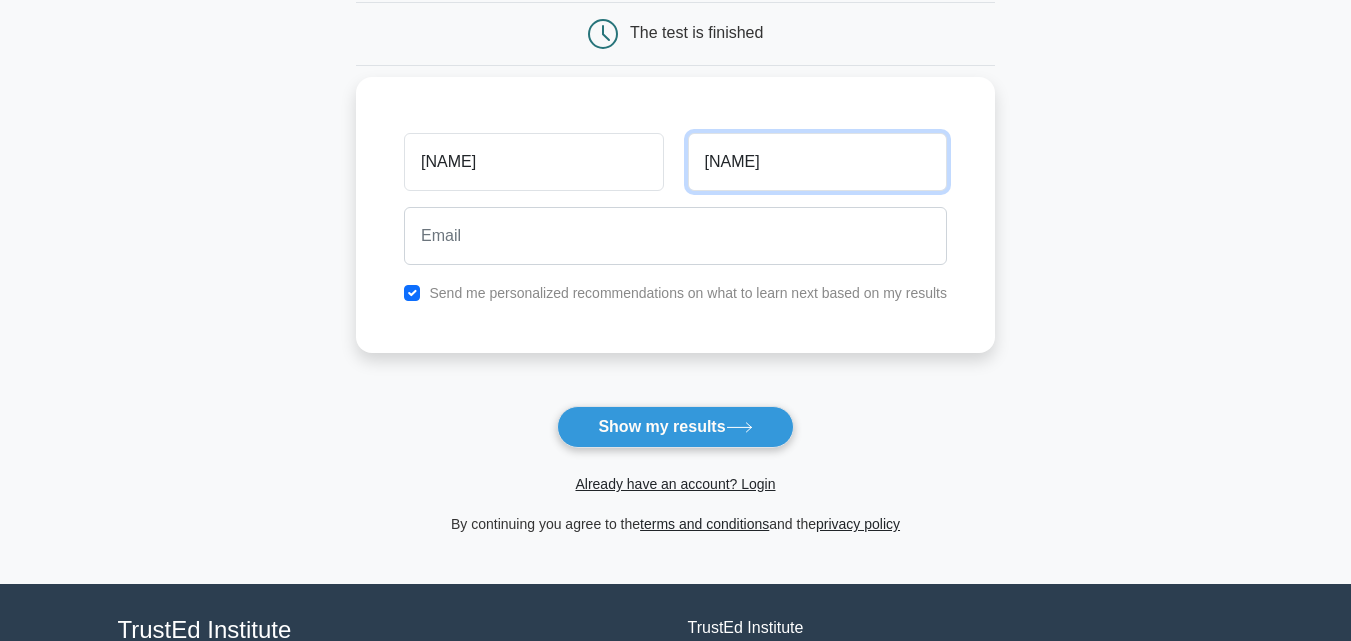 type on "[NAME]" 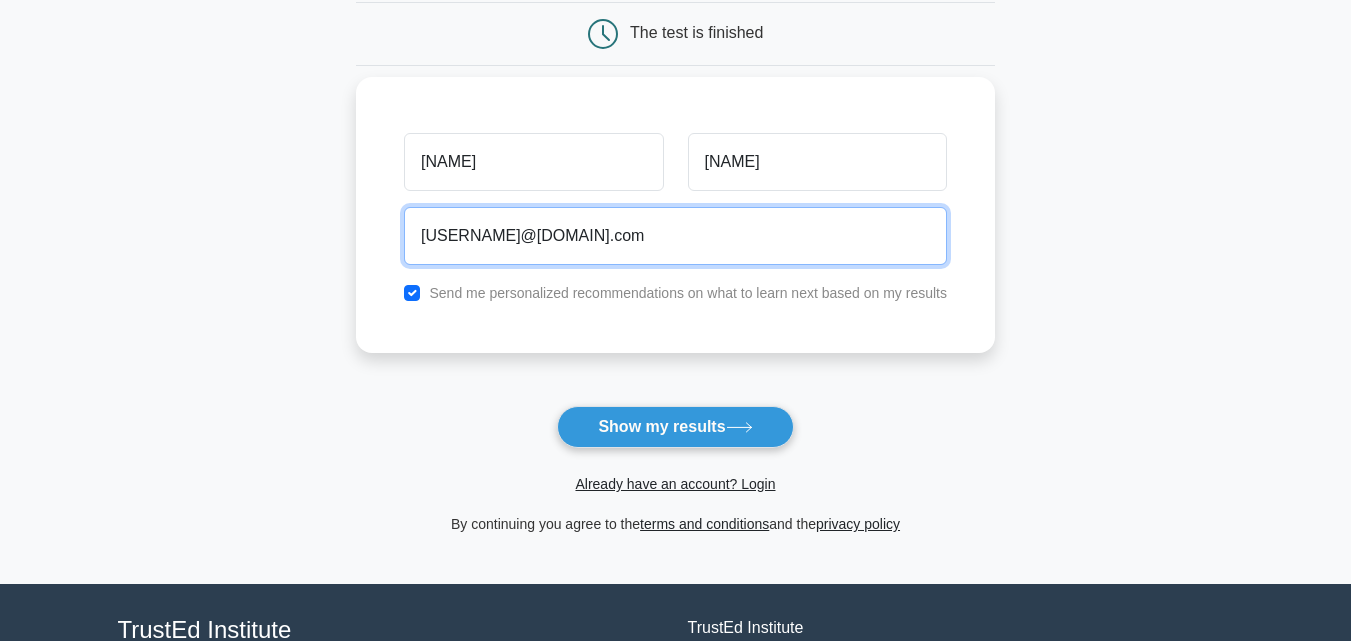 type on "aabirmughal2@gmail.com" 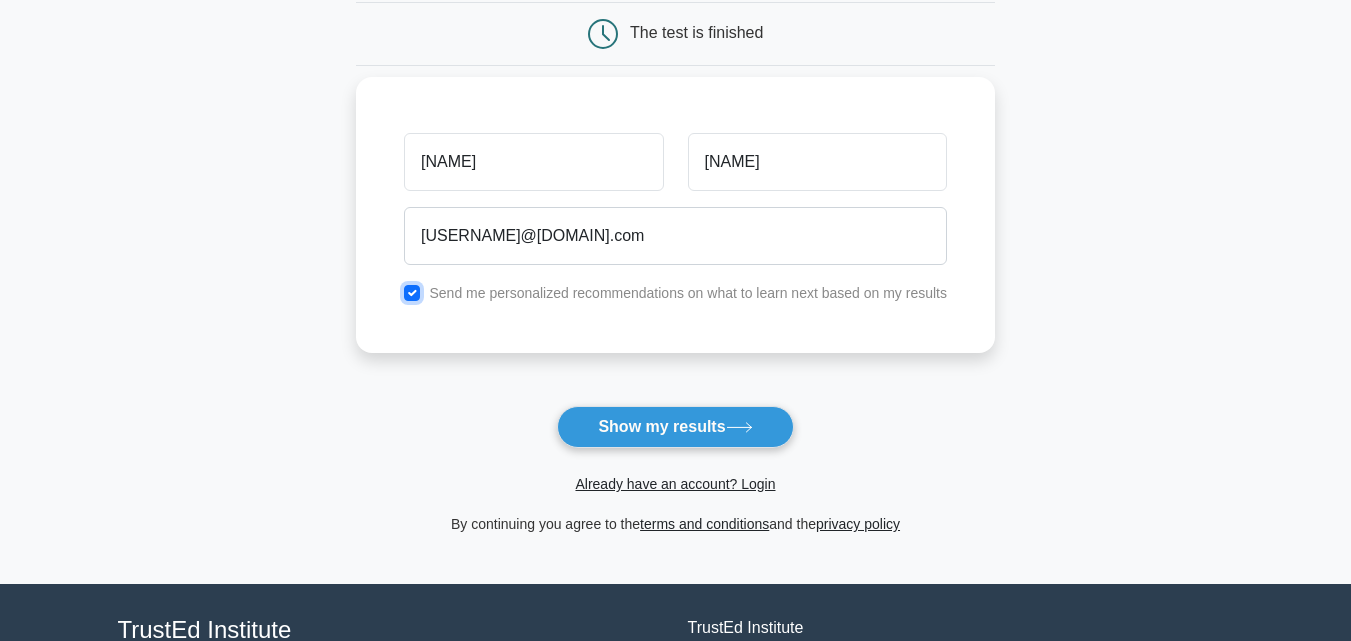 click at bounding box center (412, 293) 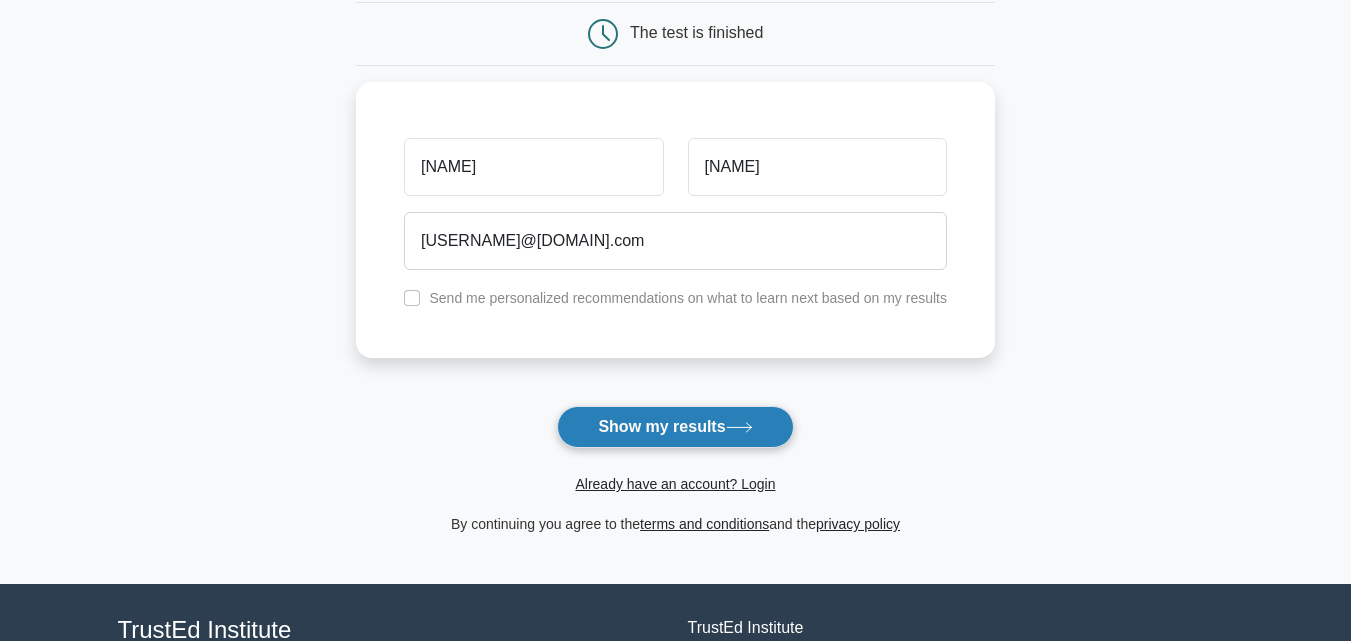 click on "Show my results" at bounding box center (675, 427) 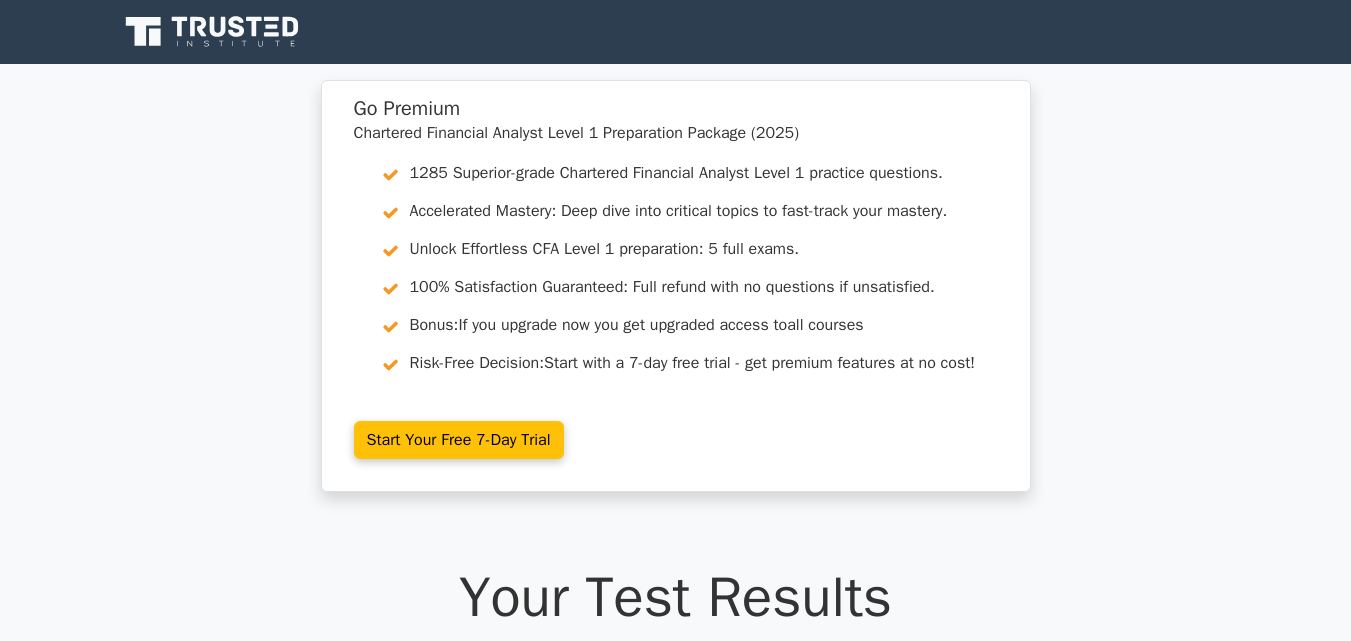 scroll, scrollTop: 0, scrollLeft: 0, axis: both 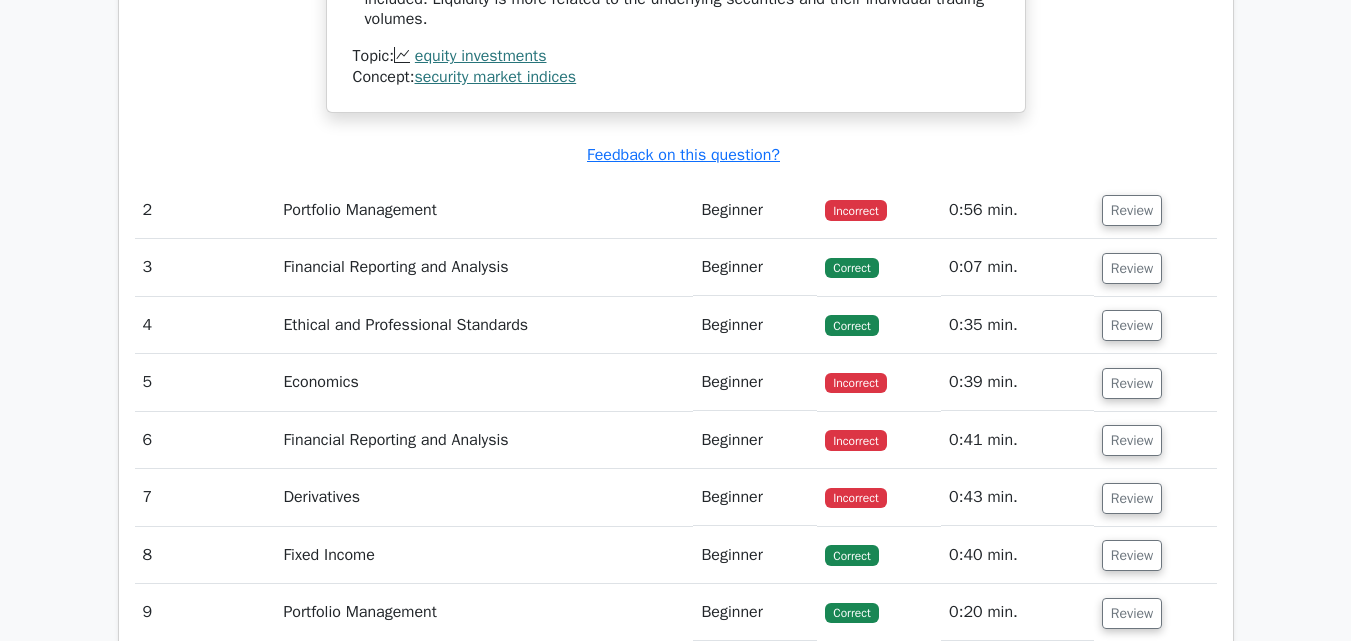 click on "0:56 min." at bounding box center [1017, 210] 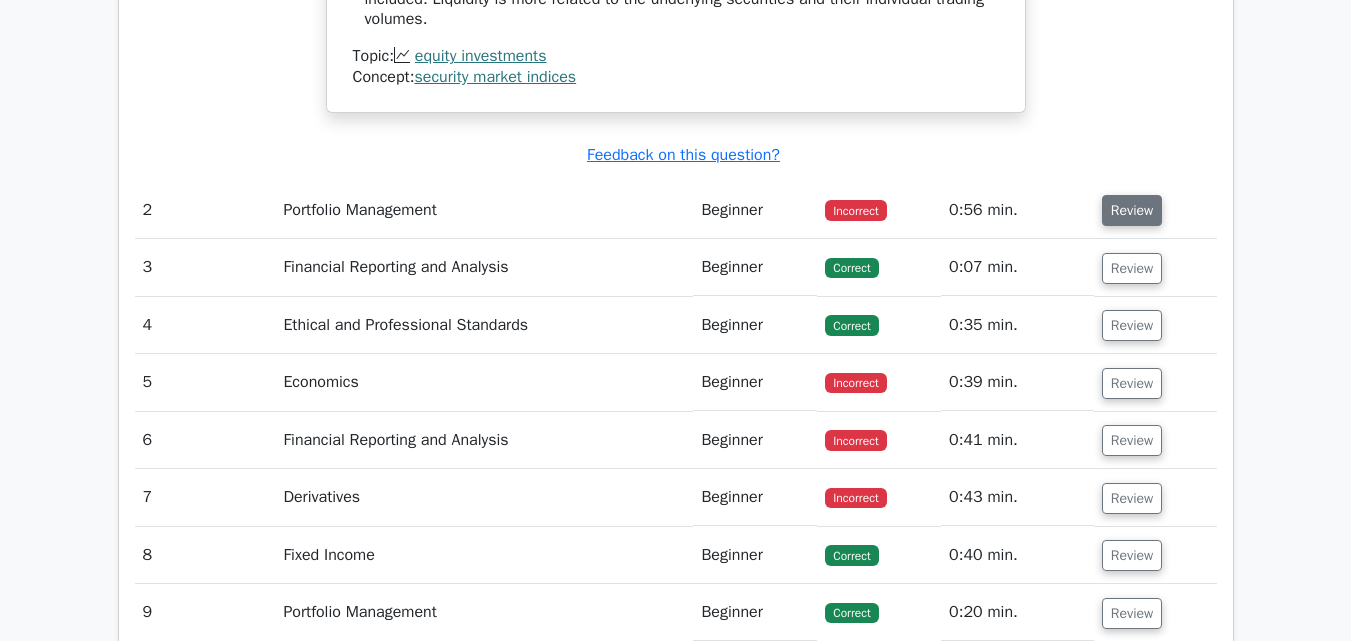 click on "Review" at bounding box center (1132, 210) 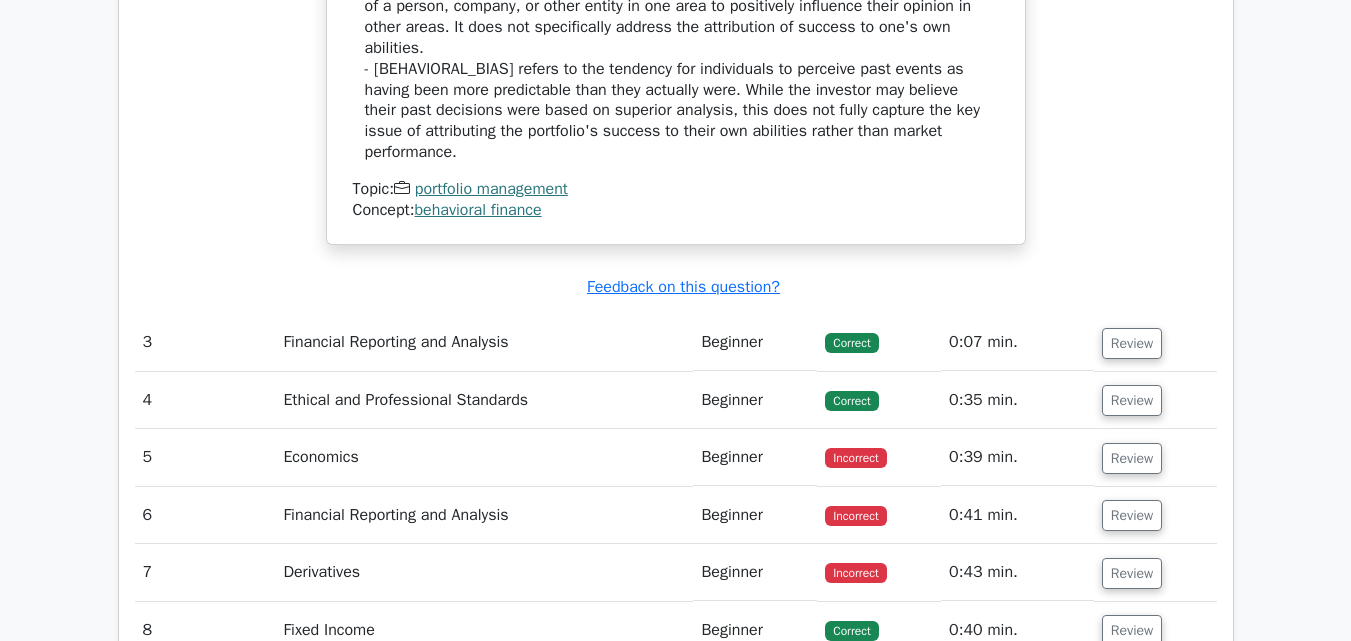 scroll, scrollTop: 3500, scrollLeft: 0, axis: vertical 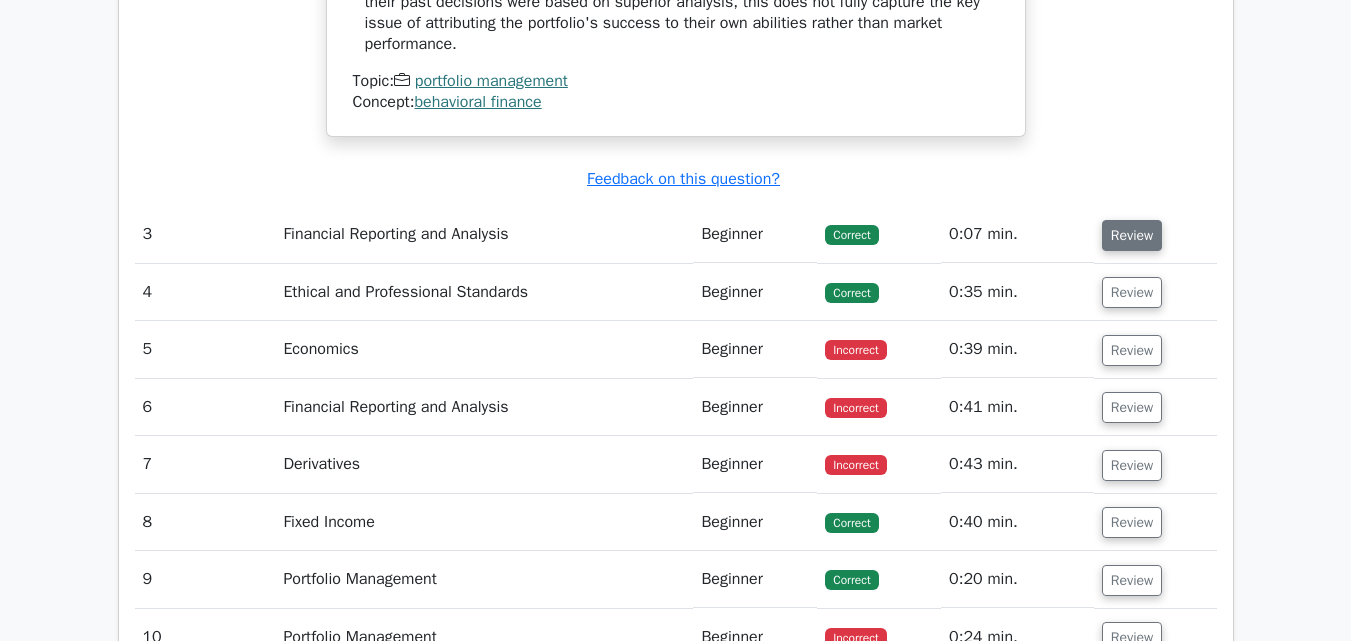 click on "Review" at bounding box center [1132, 235] 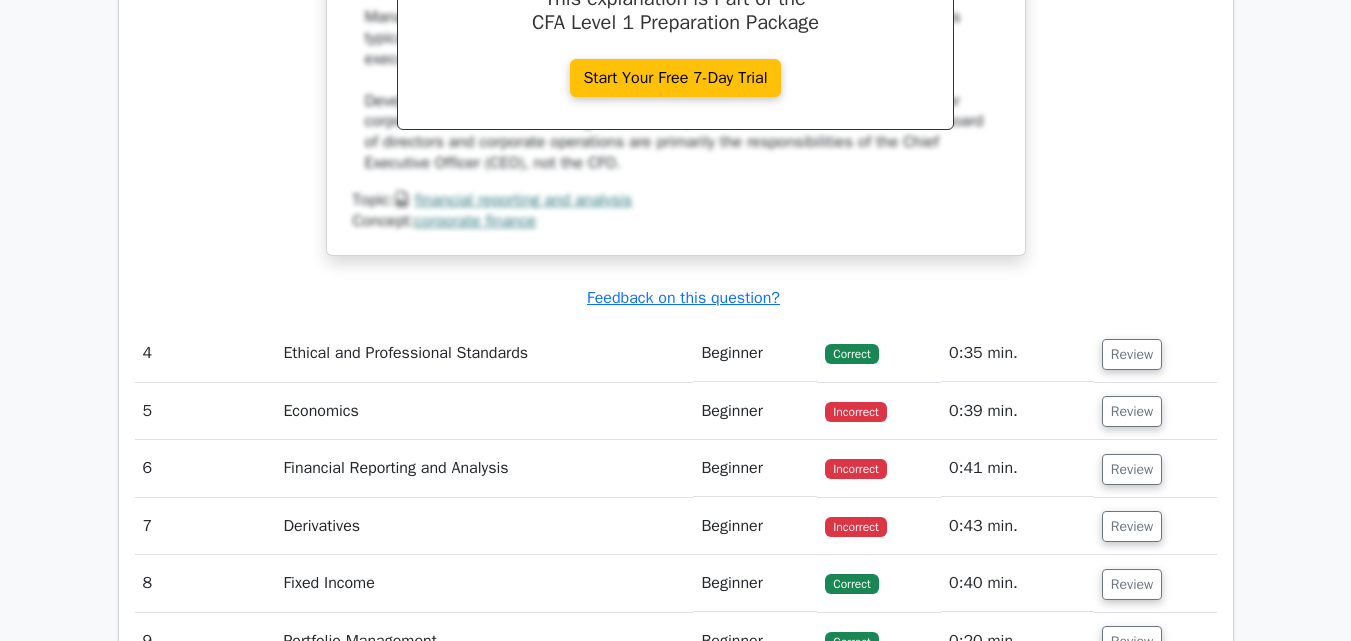 scroll, scrollTop: 4300, scrollLeft: 0, axis: vertical 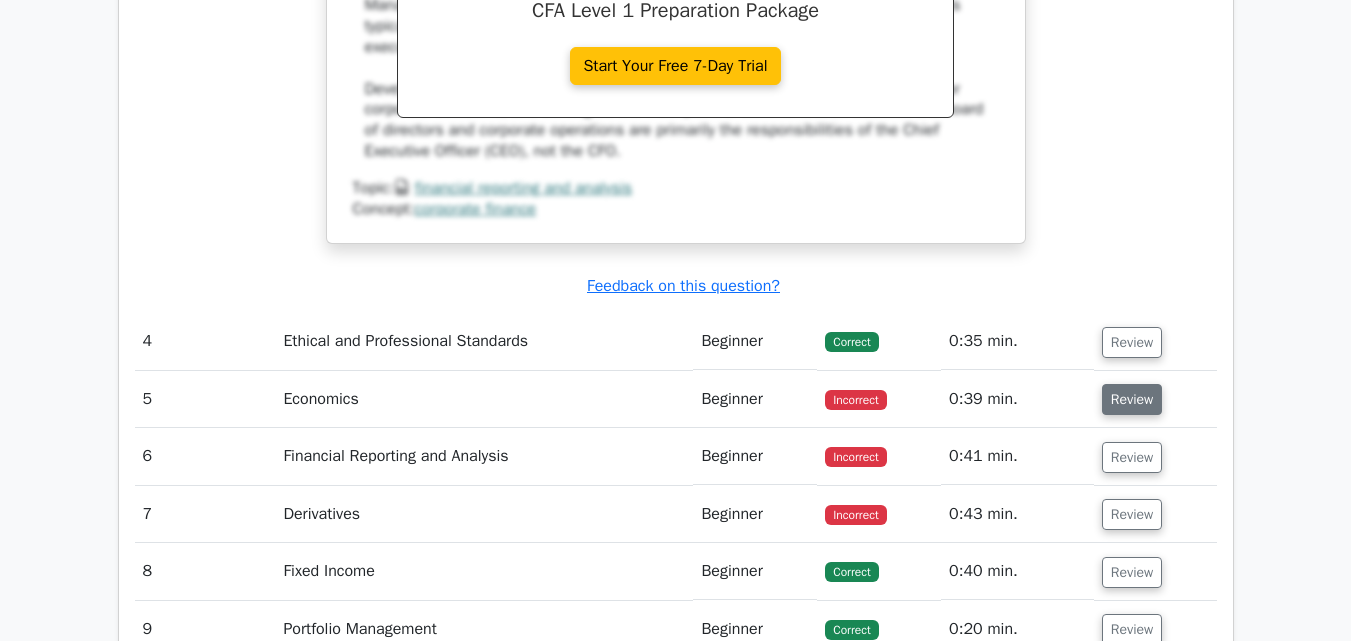 click on "Review" at bounding box center (1132, 399) 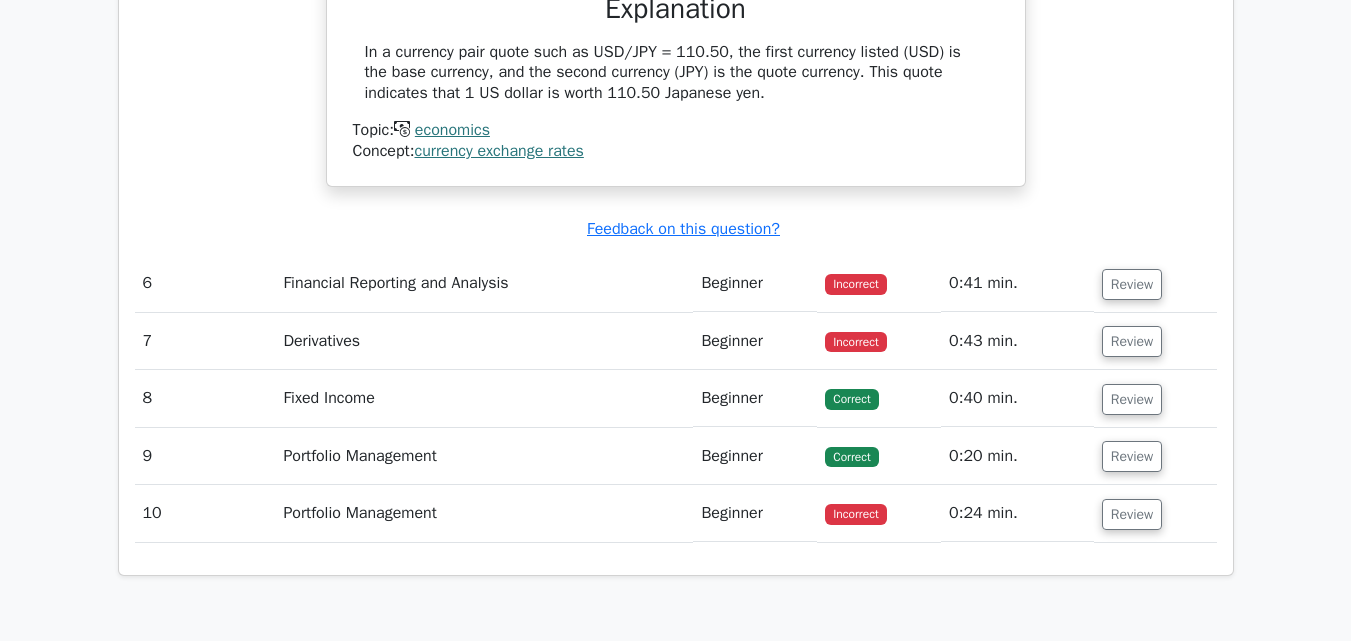 scroll, scrollTop: 5100, scrollLeft: 0, axis: vertical 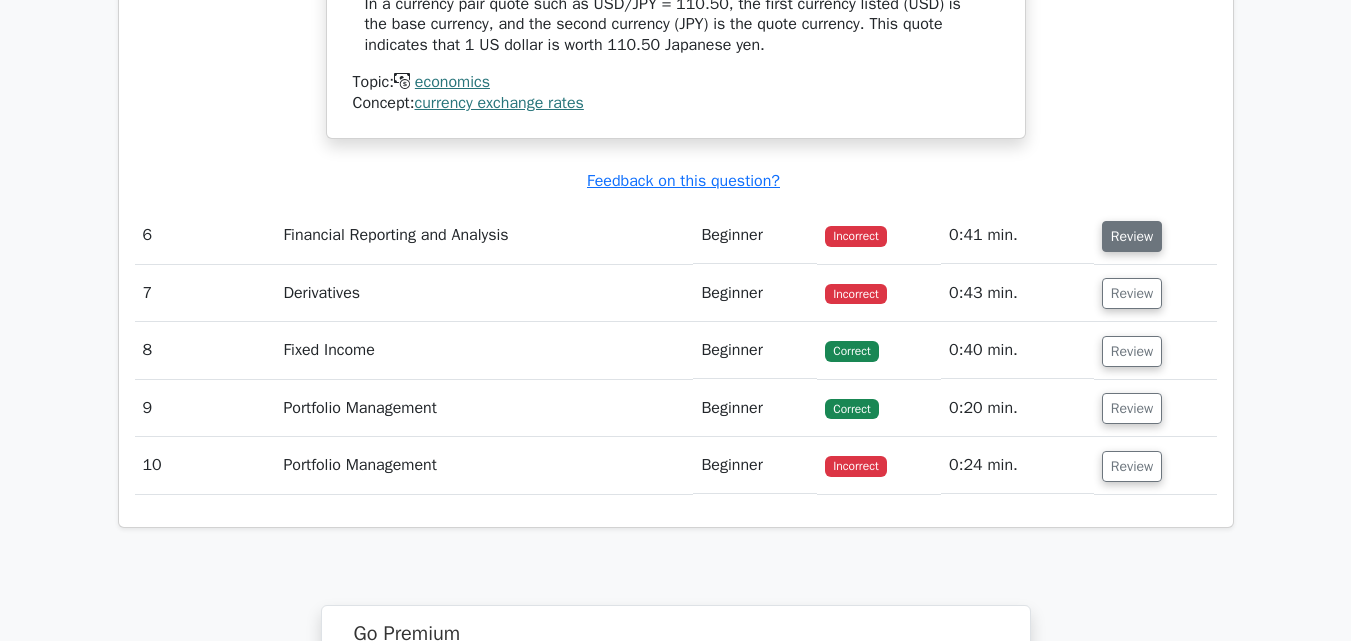 click on "Review" at bounding box center (1132, 236) 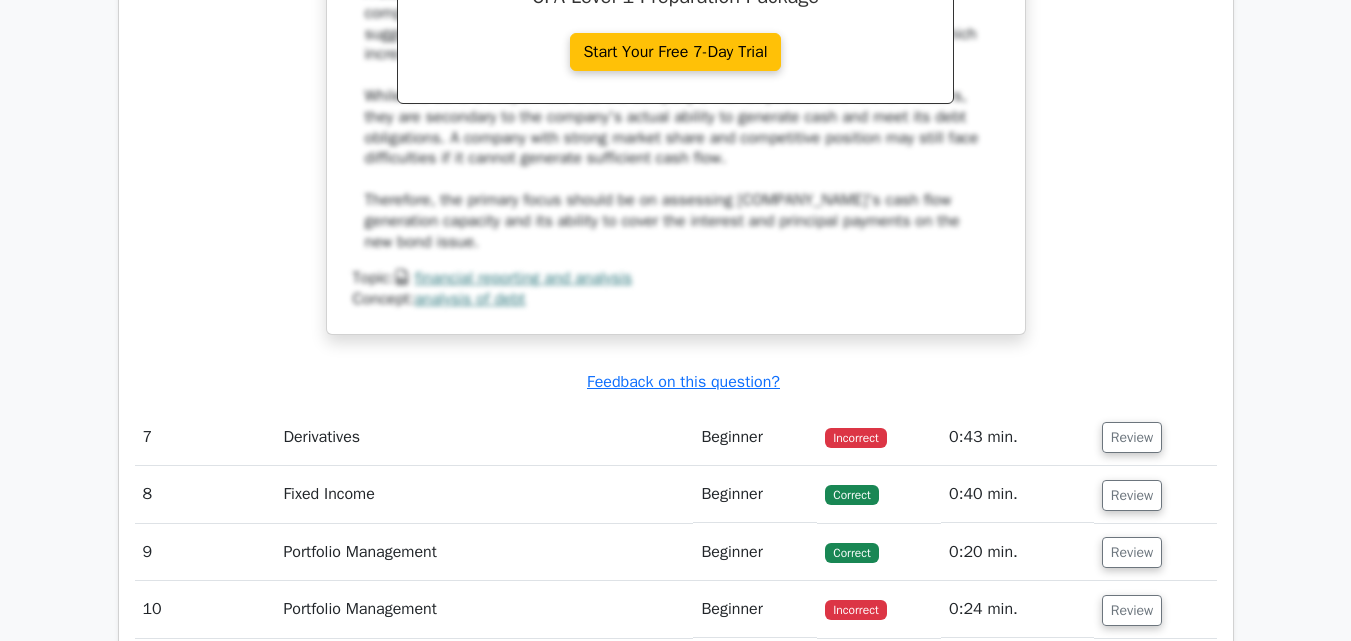 scroll, scrollTop: 6100, scrollLeft: 0, axis: vertical 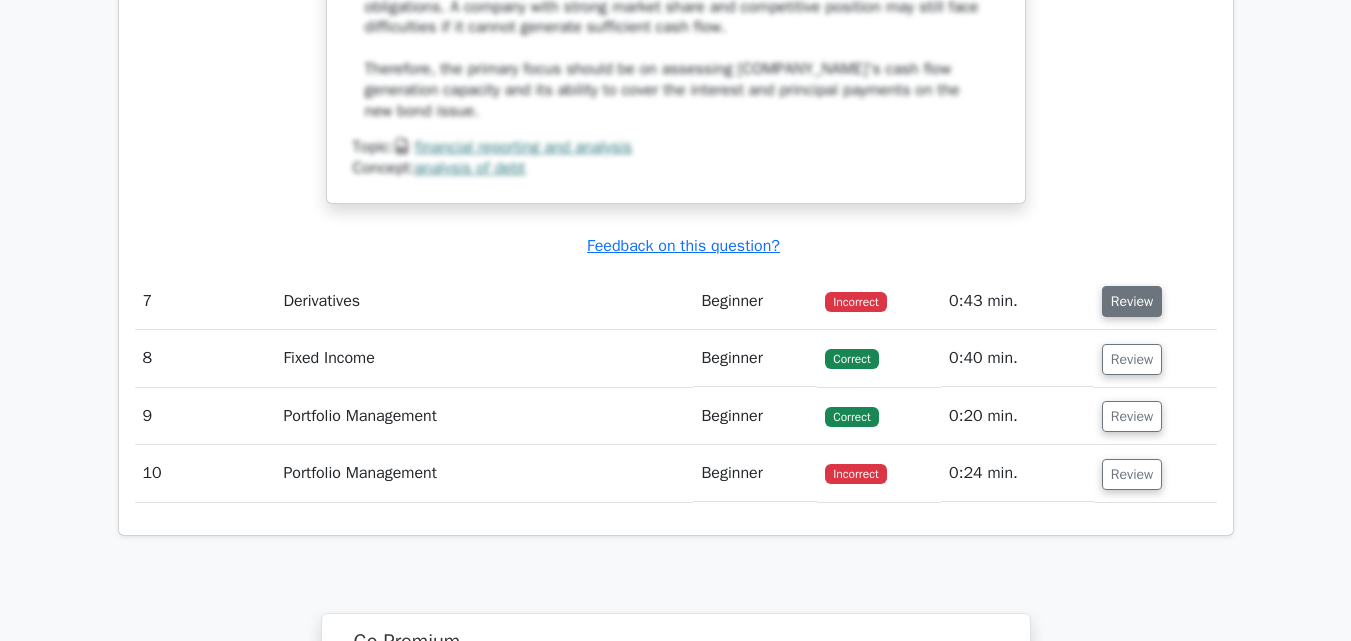 click on "Review" at bounding box center [1132, 301] 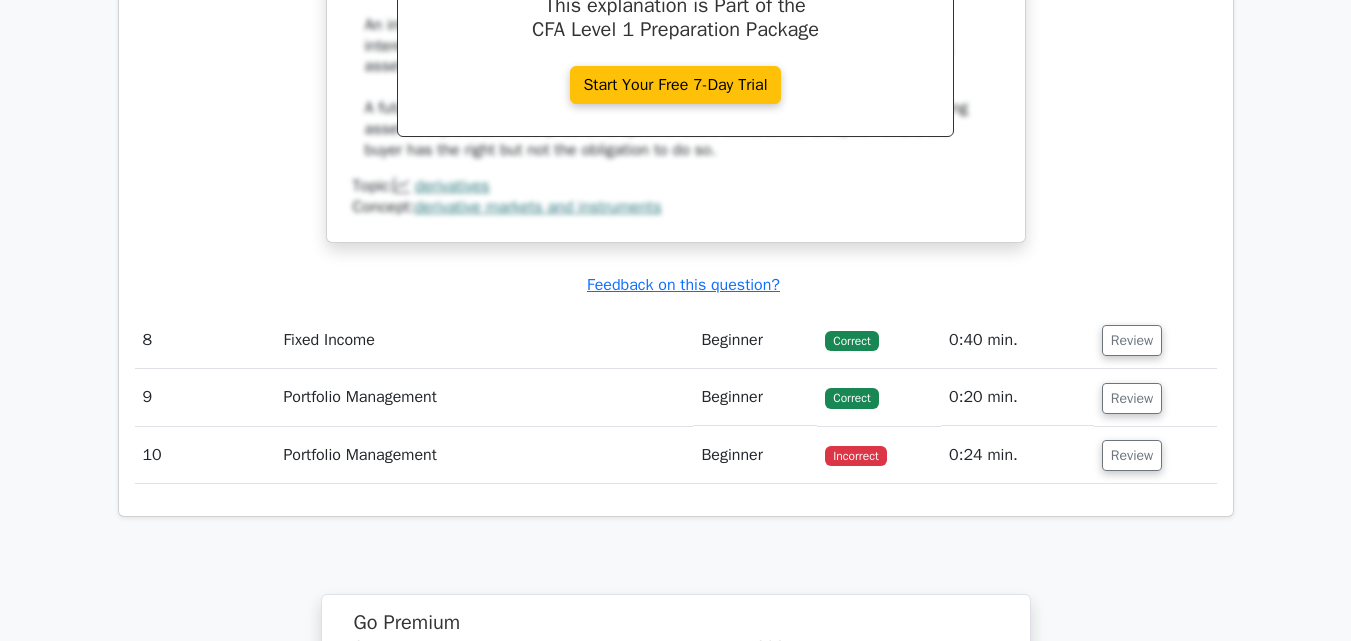 scroll, scrollTop: 6900, scrollLeft: 0, axis: vertical 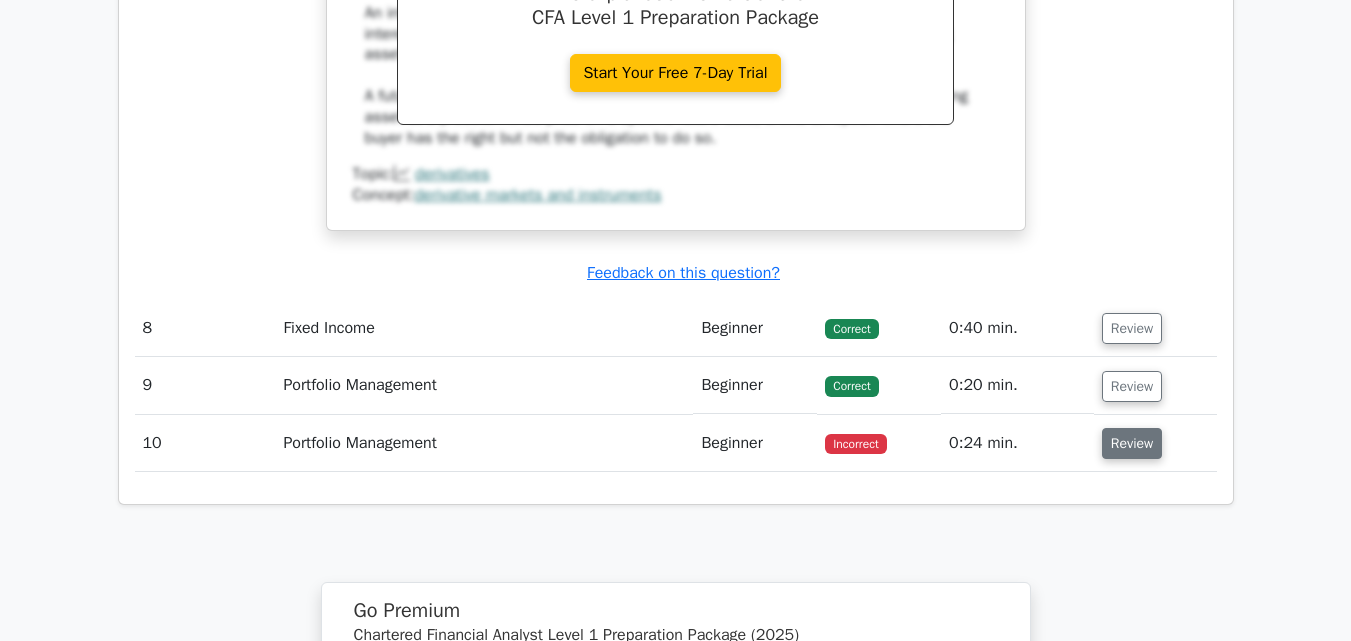 click on "Review" at bounding box center [1132, 443] 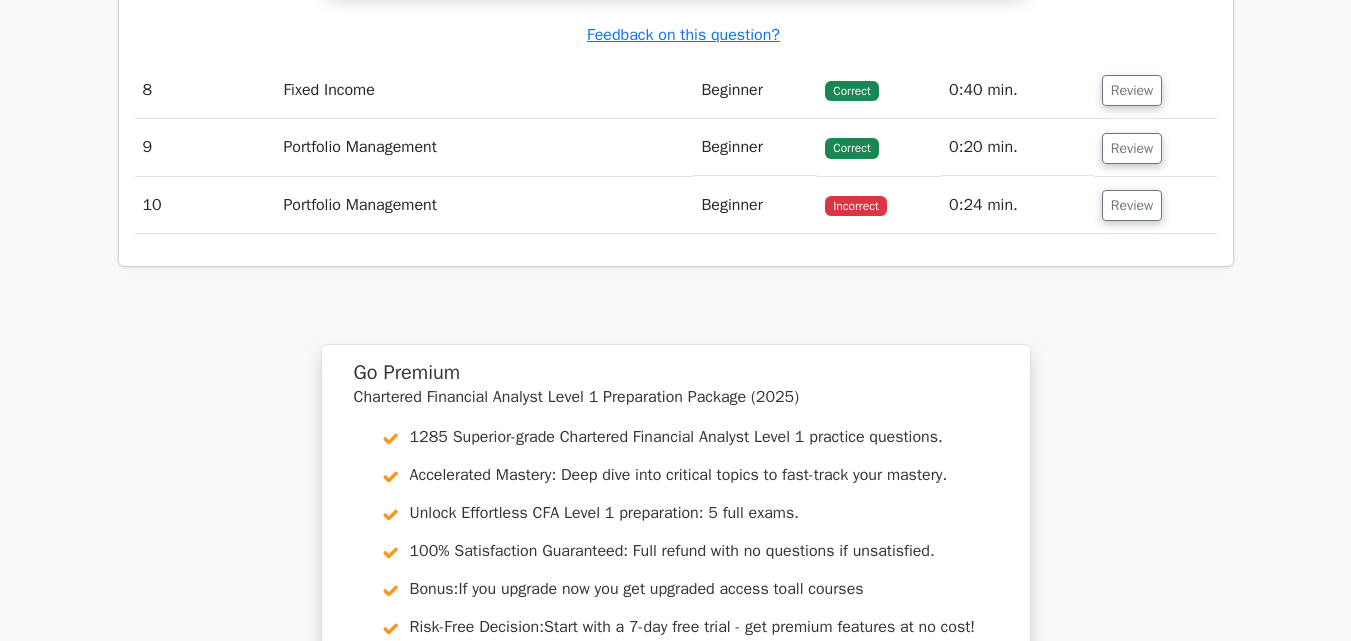 scroll, scrollTop: 7200, scrollLeft: 0, axis: vertical 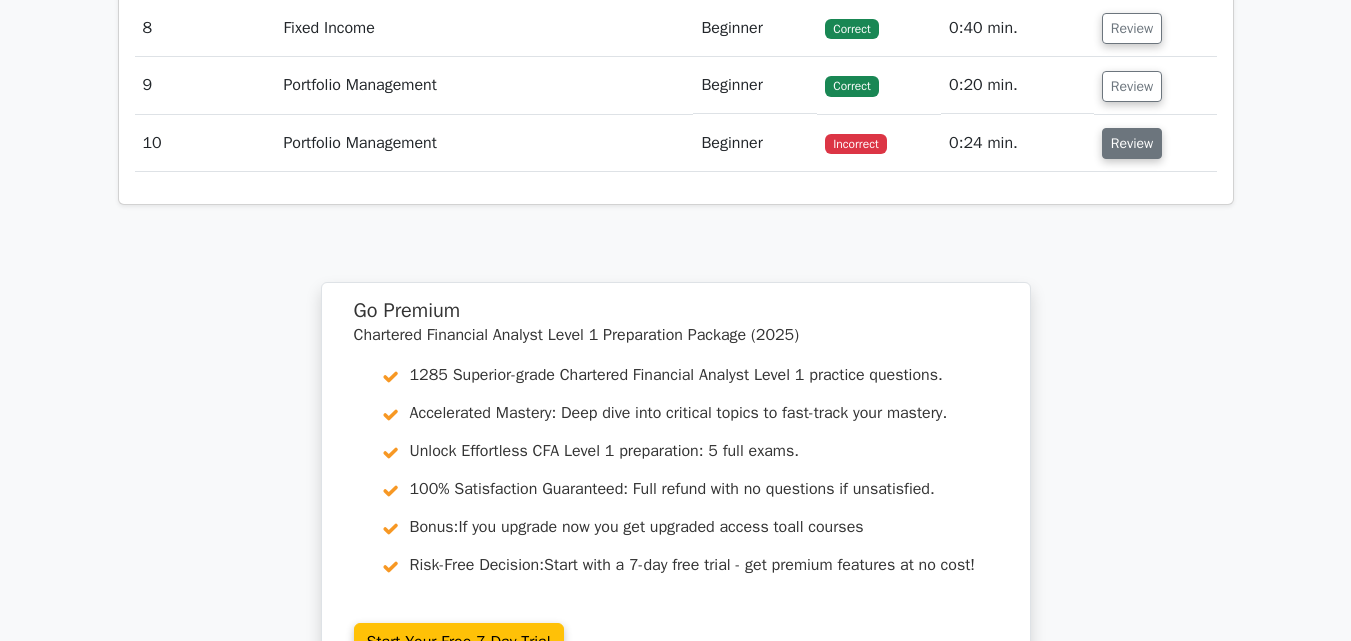click on "Review" at bounding box center [1132, 143] 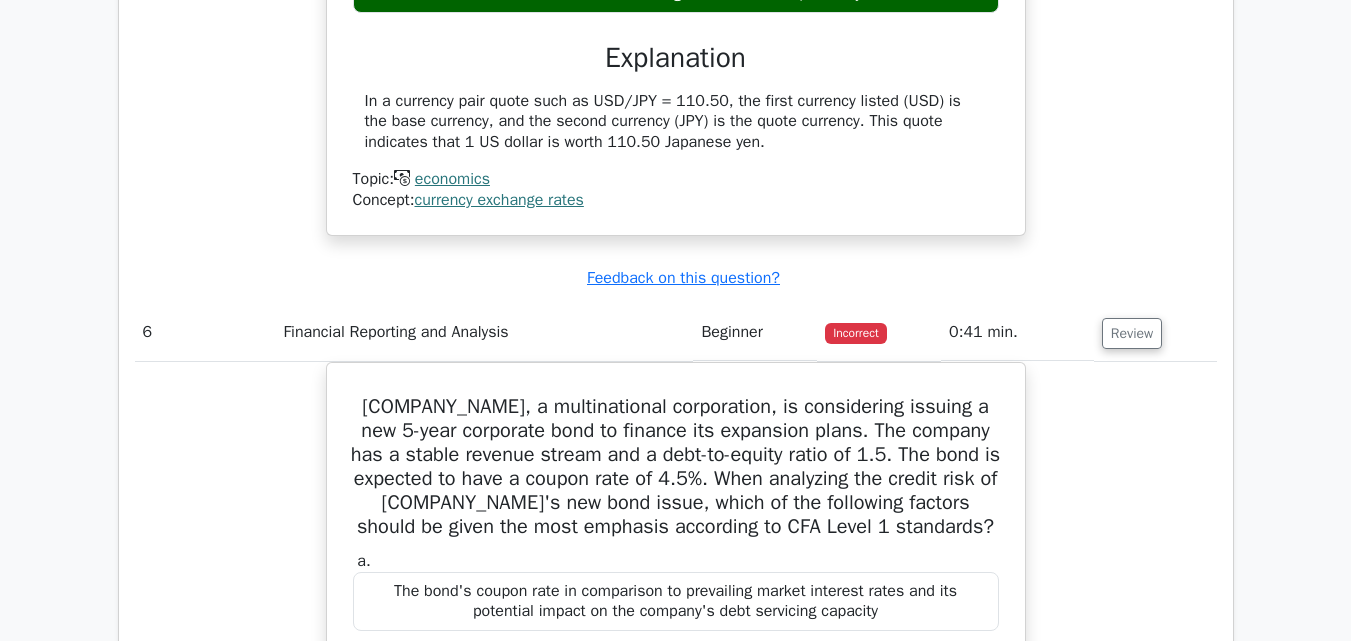 scroll, scrollTop: 4700, scrollLeft: 0, axis: vertical 